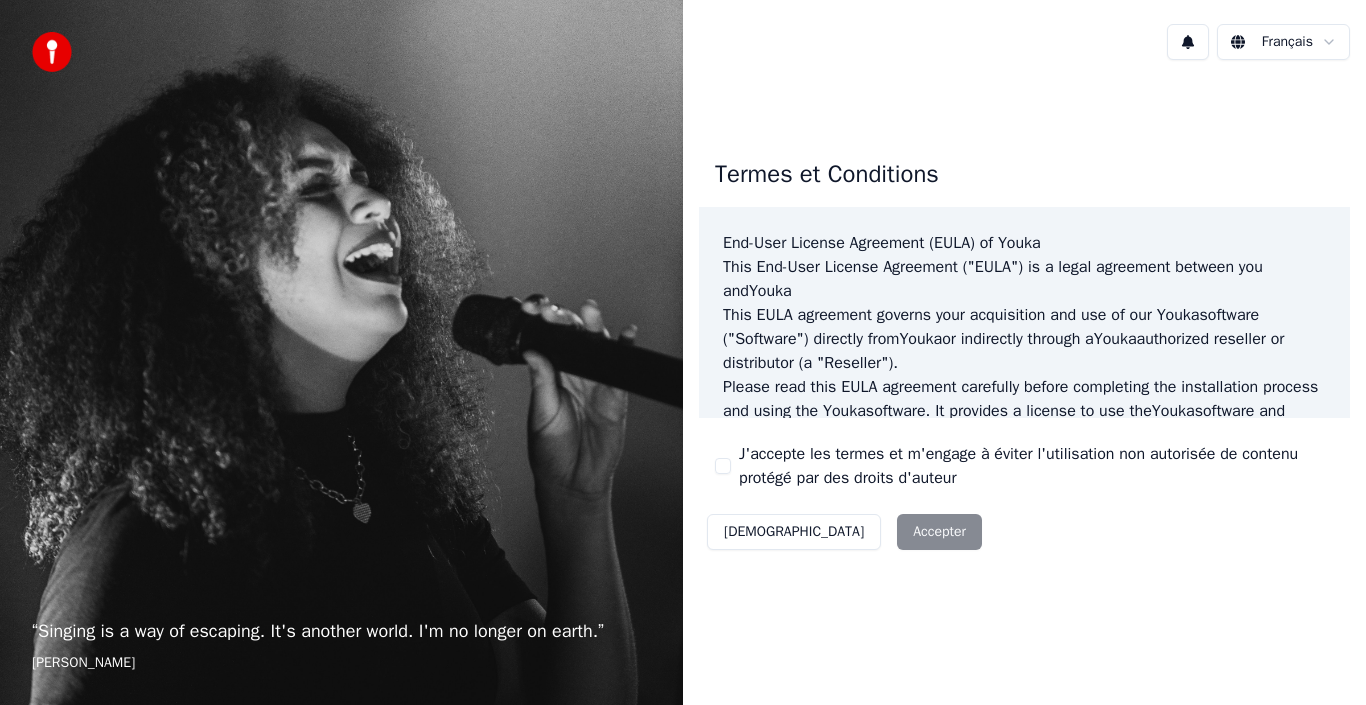 scroll, scrollTop: 0, scrollLeft: 0, axis: both 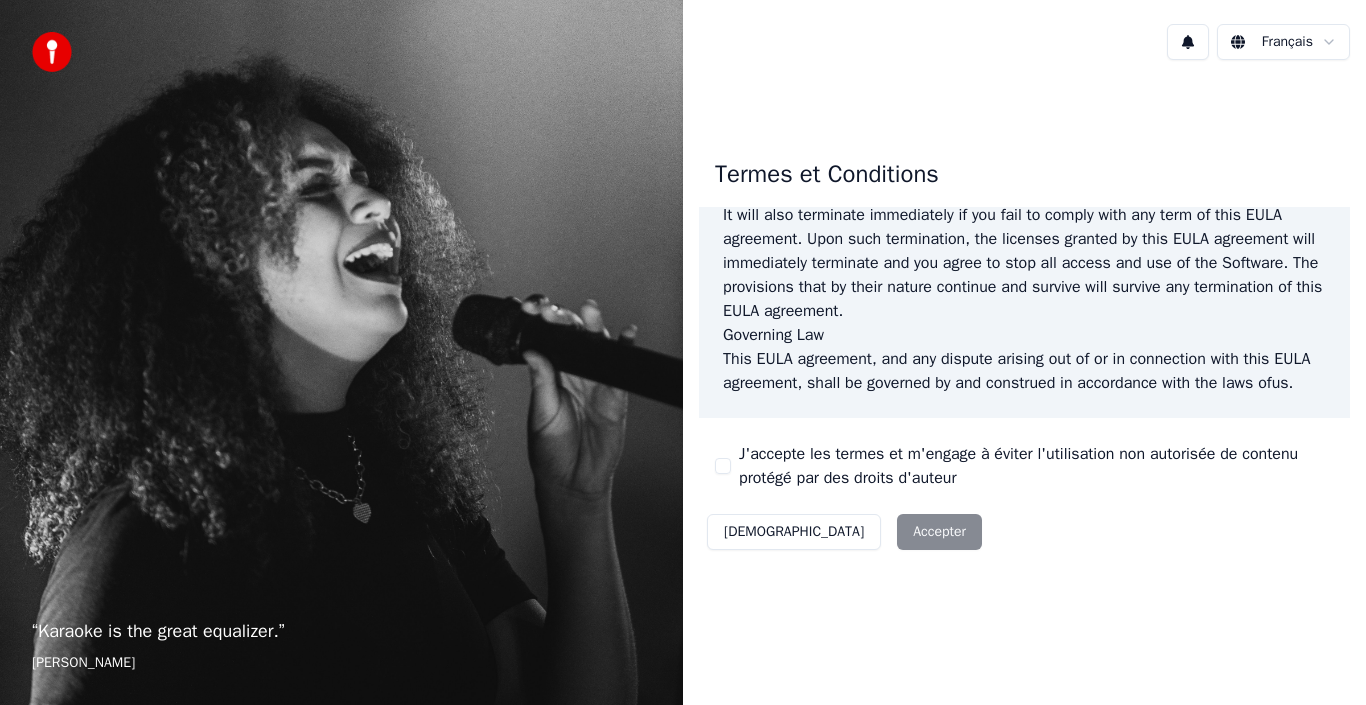 click on "J'accepte les termes et m'engage à éviter l'utilisation non autorisée de contenu protégé par des droits d'auteur" at bounding box center [723, 466] 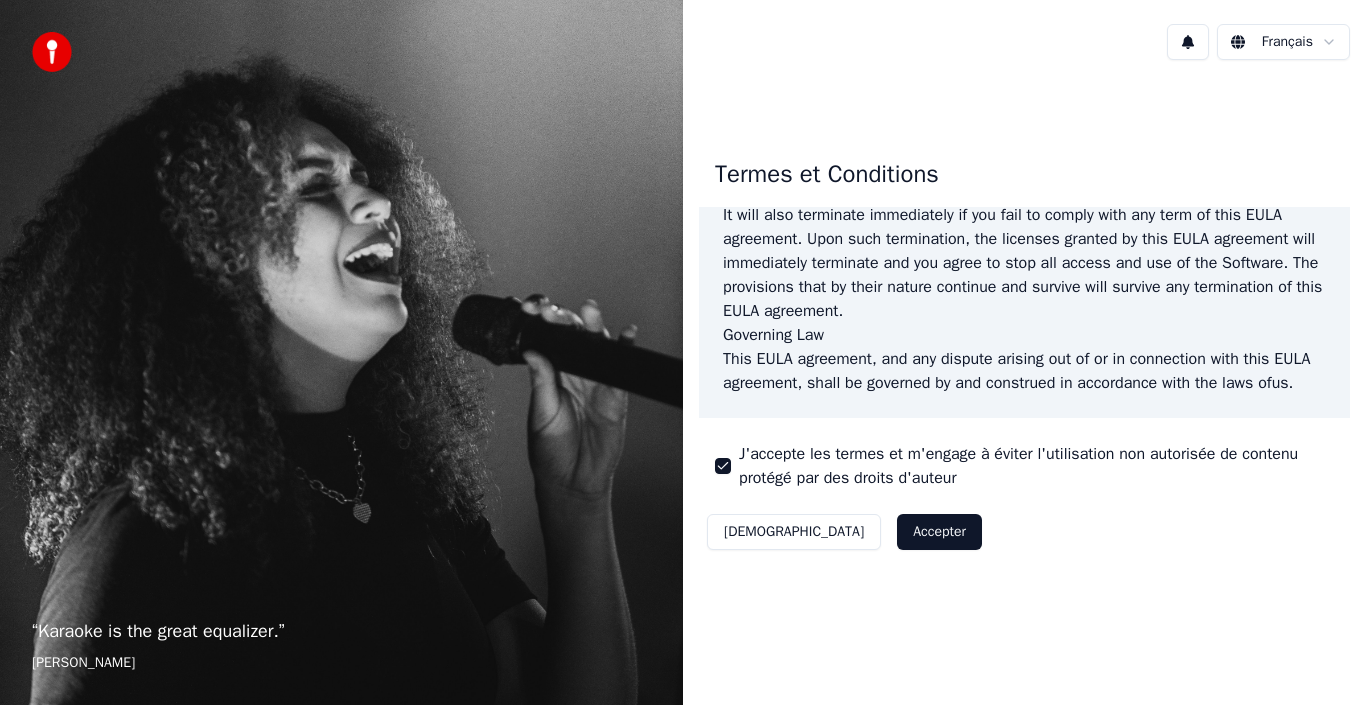 click on "Accepter" at bounding box center [939, 532] 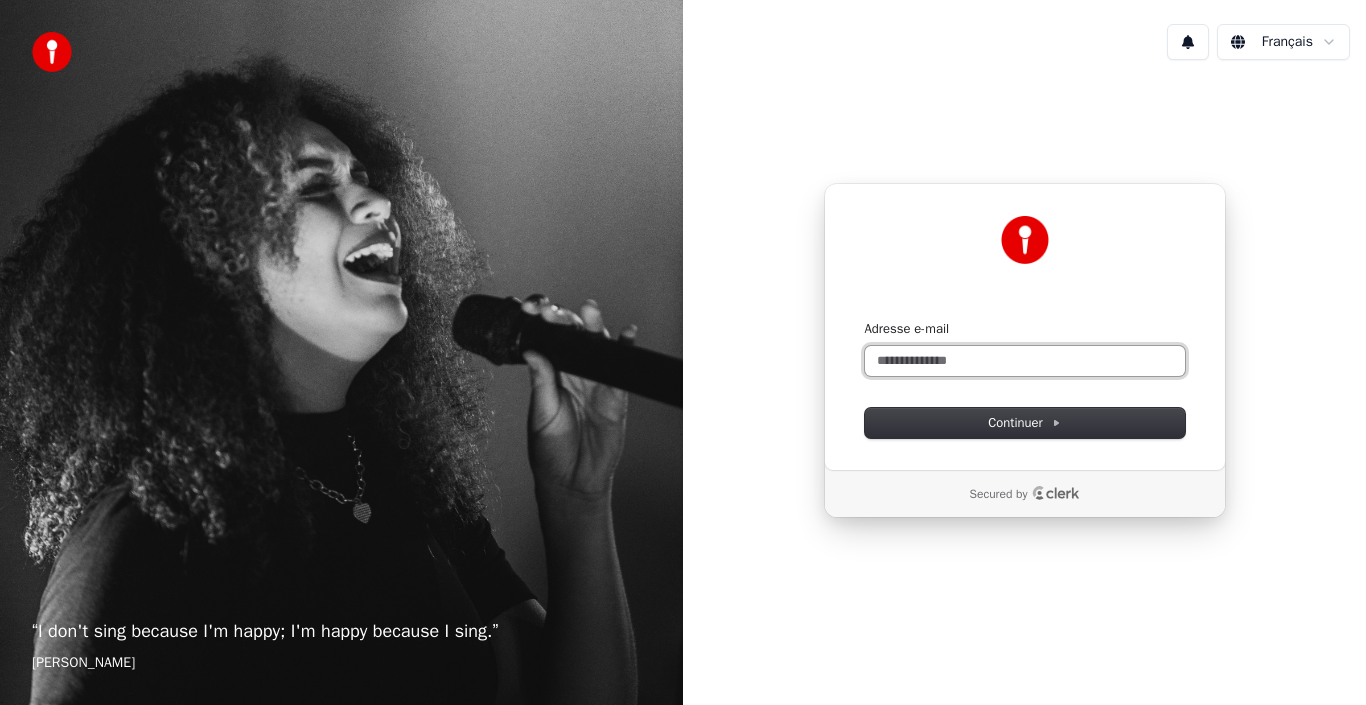 click on "Adresse e-mail" at bounding box center (1025, 361) 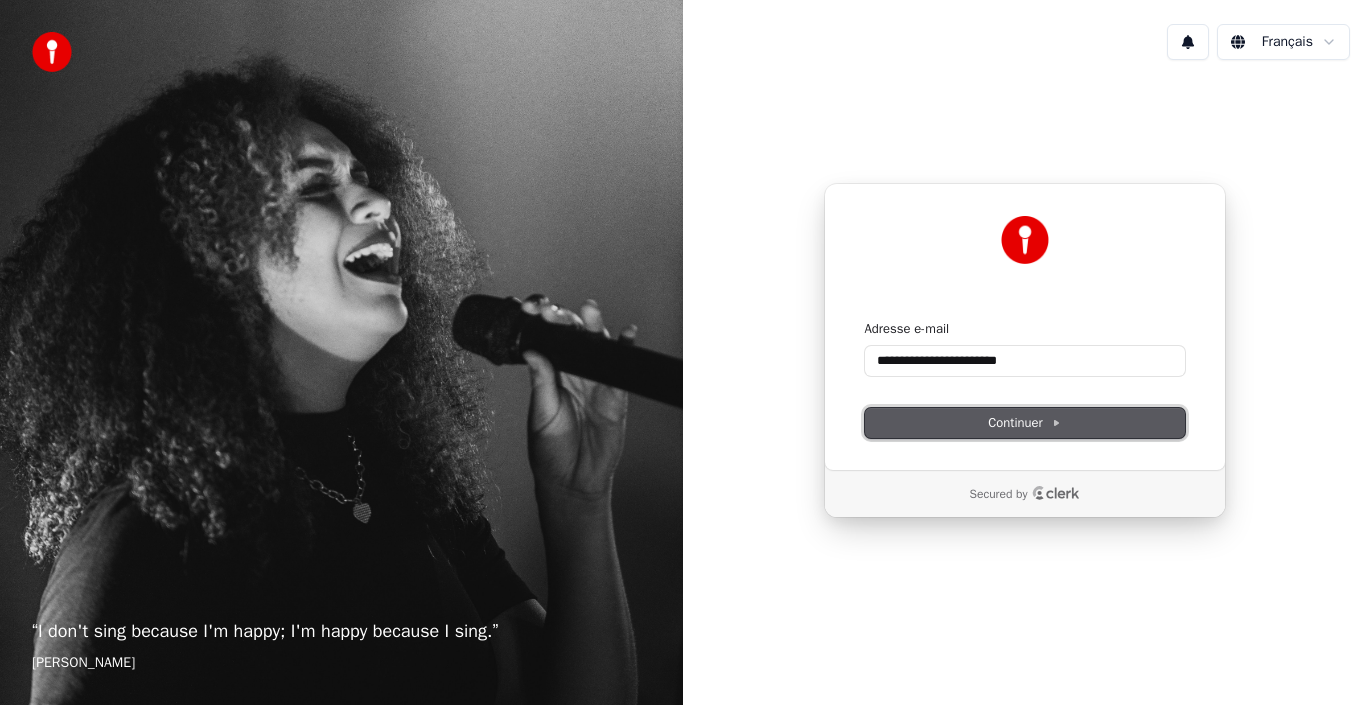 click on "Continuer" at bounding box center [1025, 423] 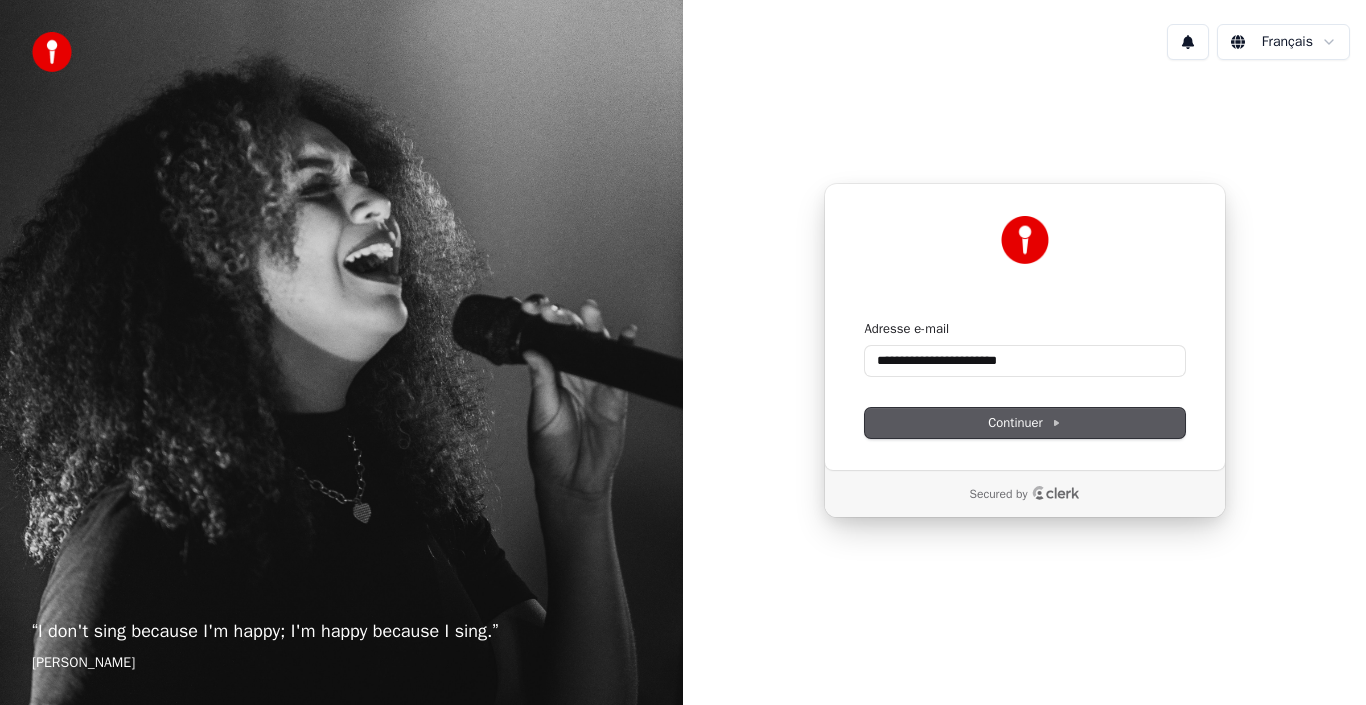 type on "**********" 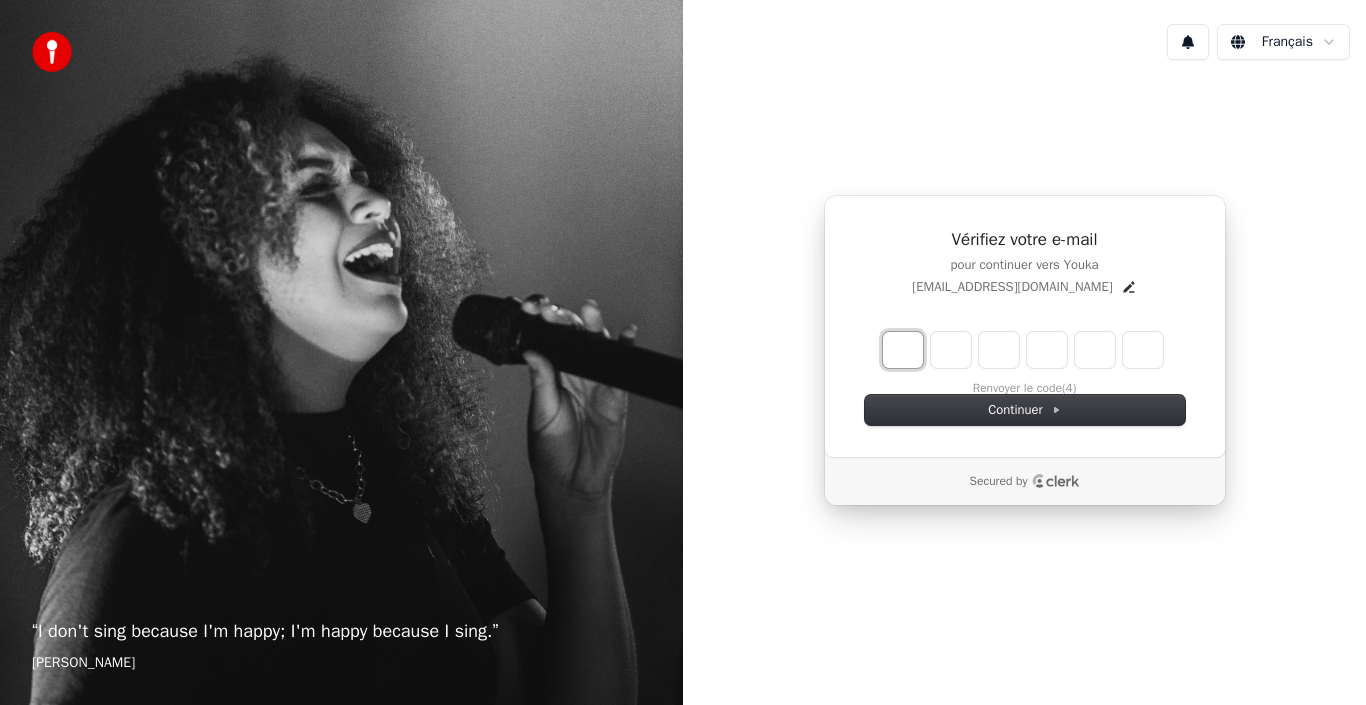 click at bounding box center (903, 350) 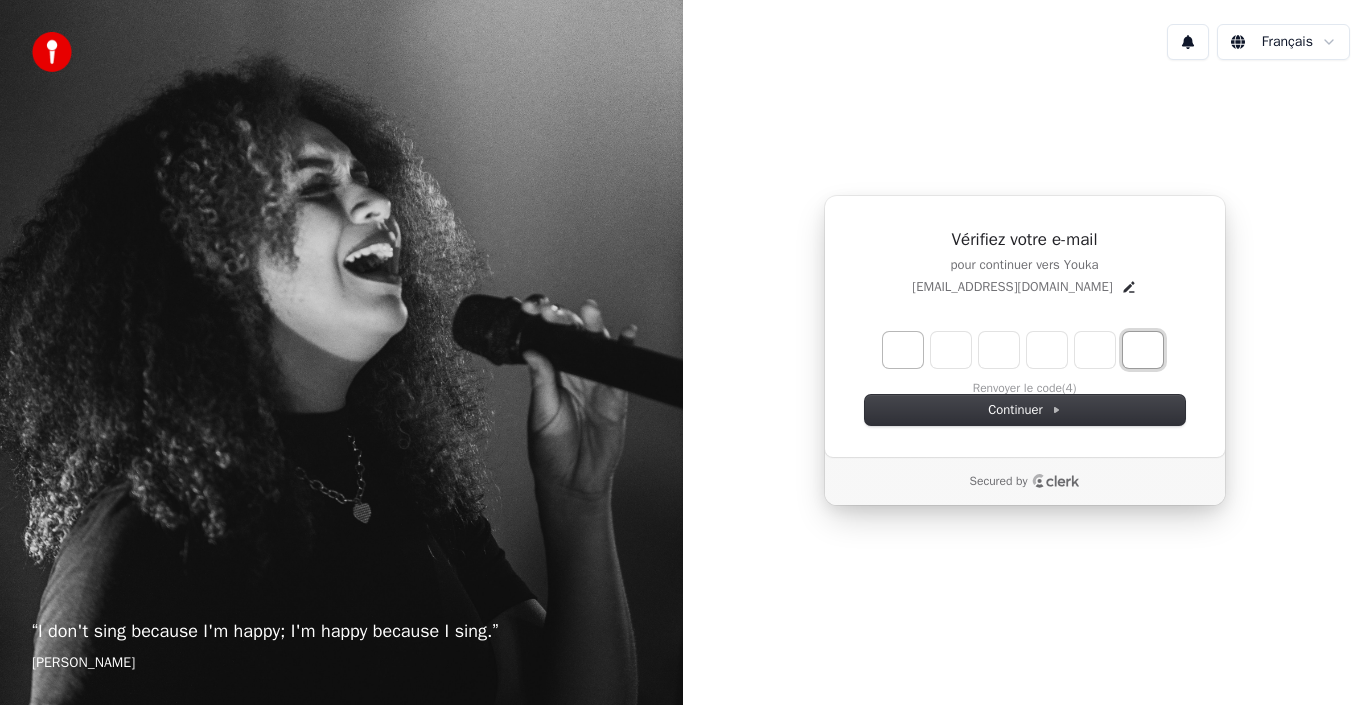 paste on "*" 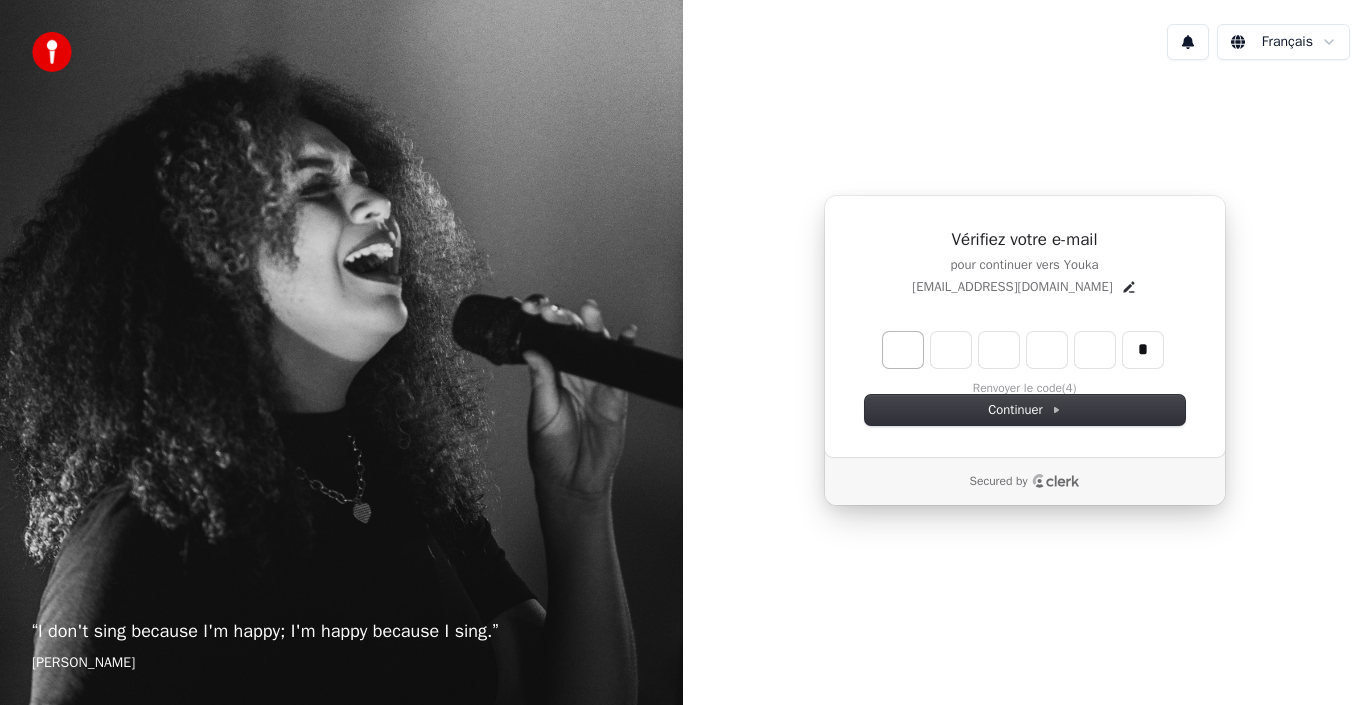 type on "******" 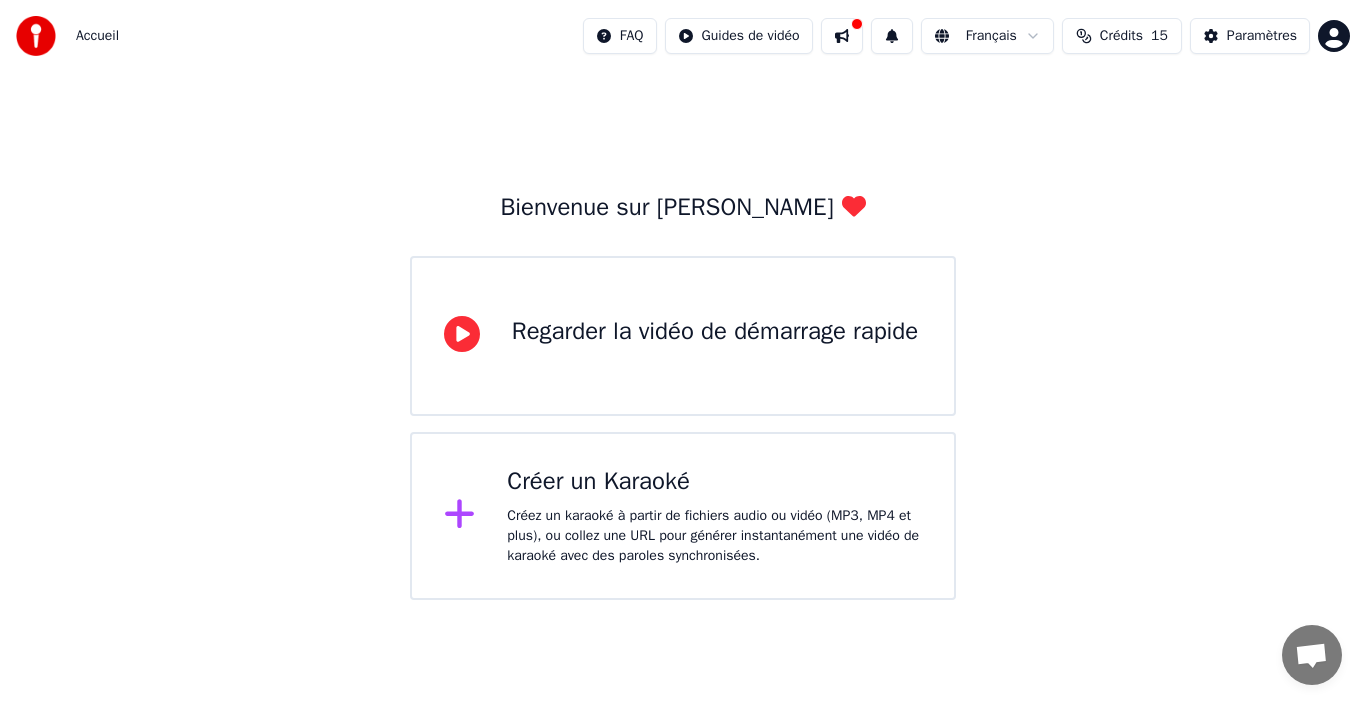 click on "Regarder la vidéo de démarrage rapide" at bounding box center (715, 332) 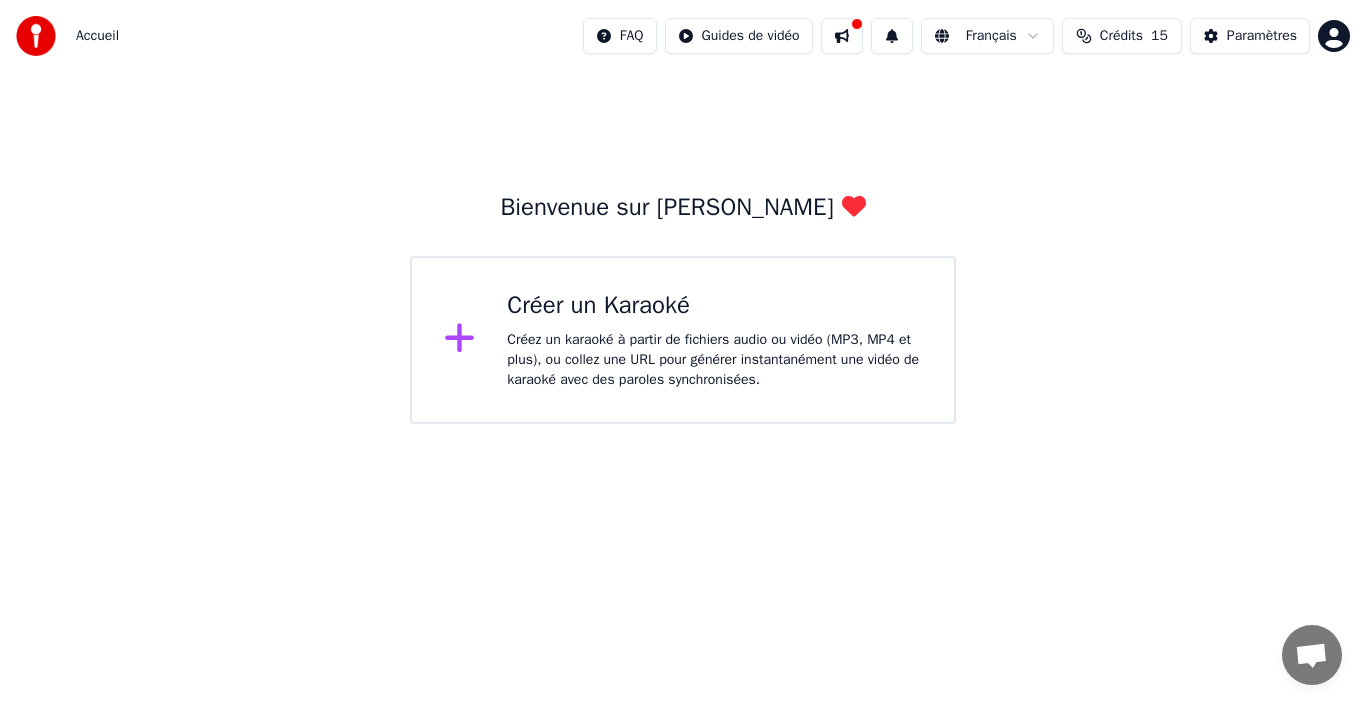 click on "Créez un karaoké à partir de fichiers audio ou vidéo (MP3, MP4 et plus), ou collez une URL pour générer instantanément une vidéo de karaoké avec des paroles synchronisées." at bounding box center (714, 360) 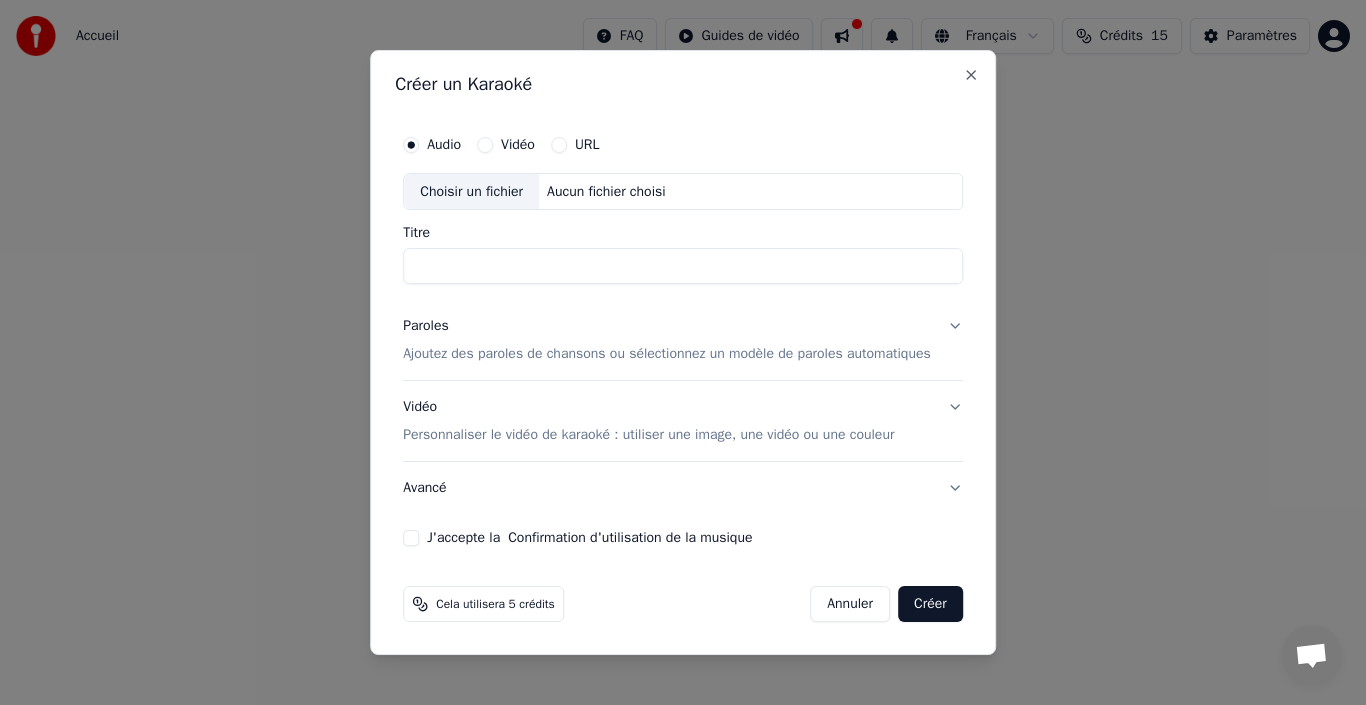 click on "Titre" at bounding box center [683, 267] 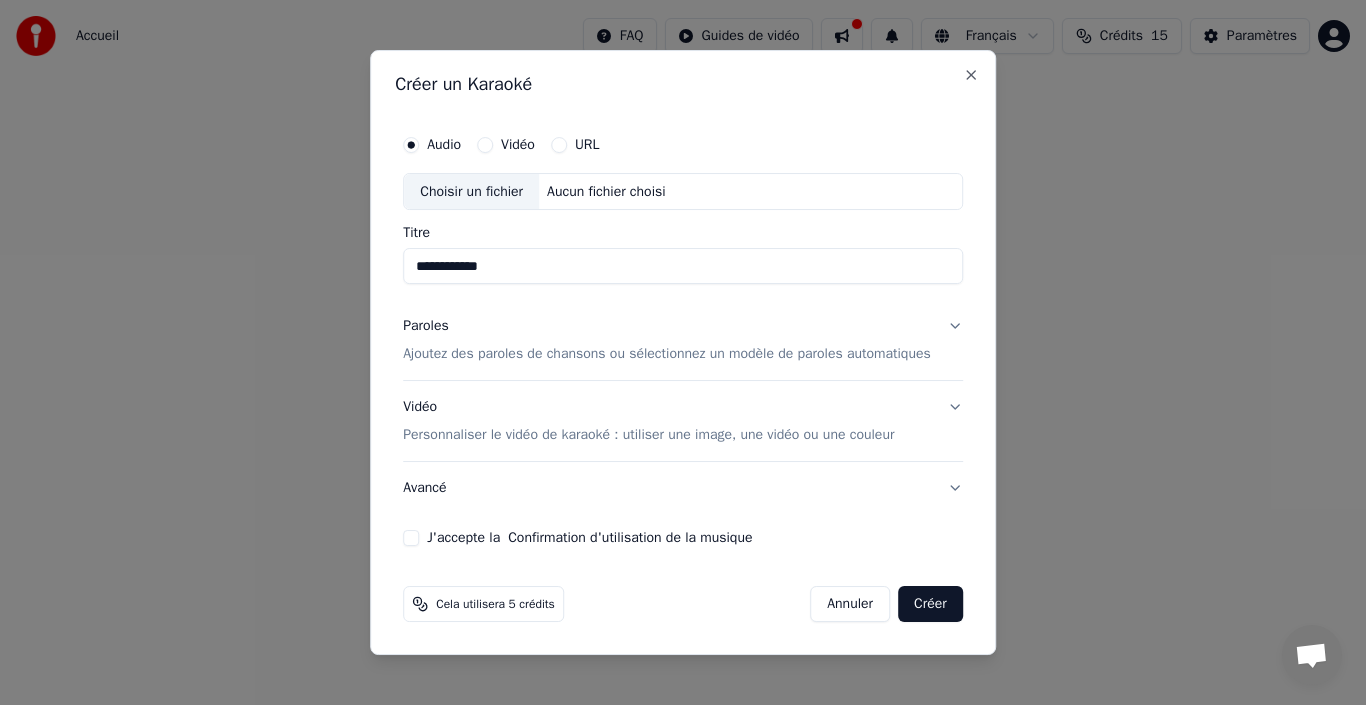 type on "**********" 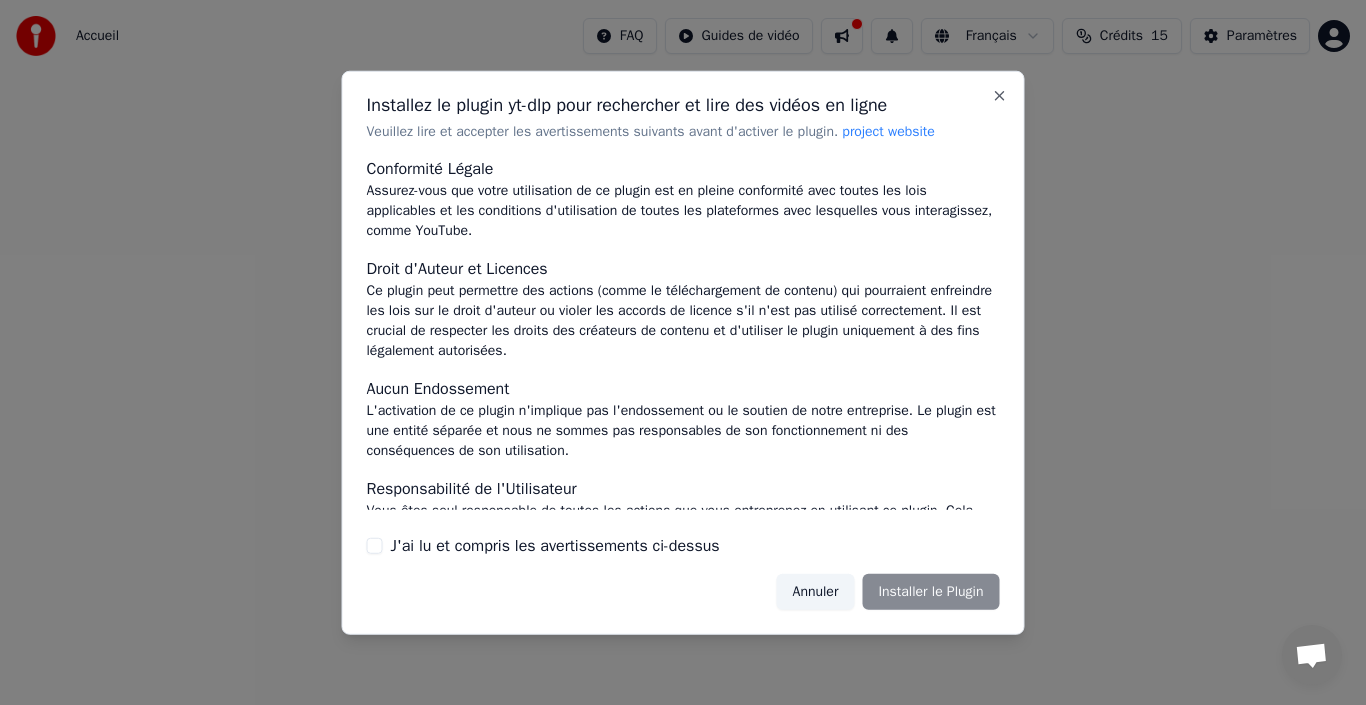 click on "J'ai lu et compris les avertissements ci-dessus" at bounding box center (555, 546) 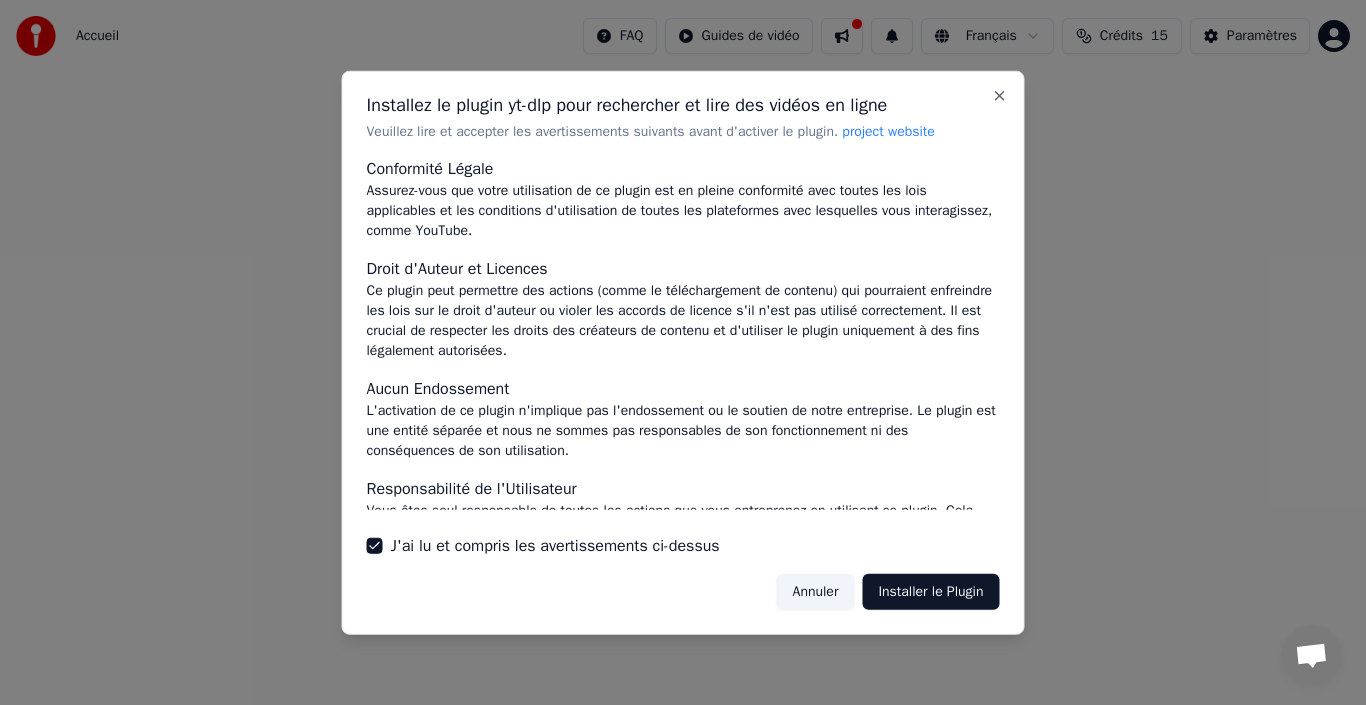 click on "Installer le Plugin" at bounding box center (930, 592) 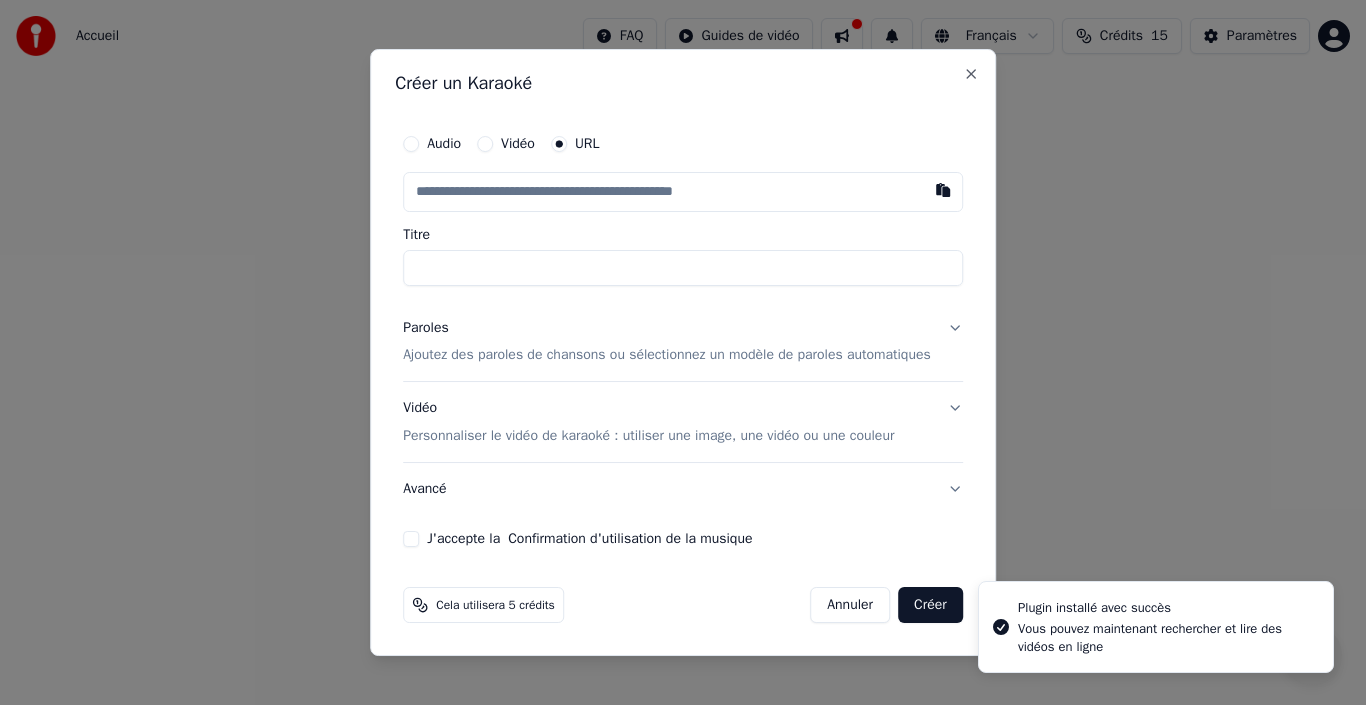 click on "Vidéo" at bounding box center [485, 144] 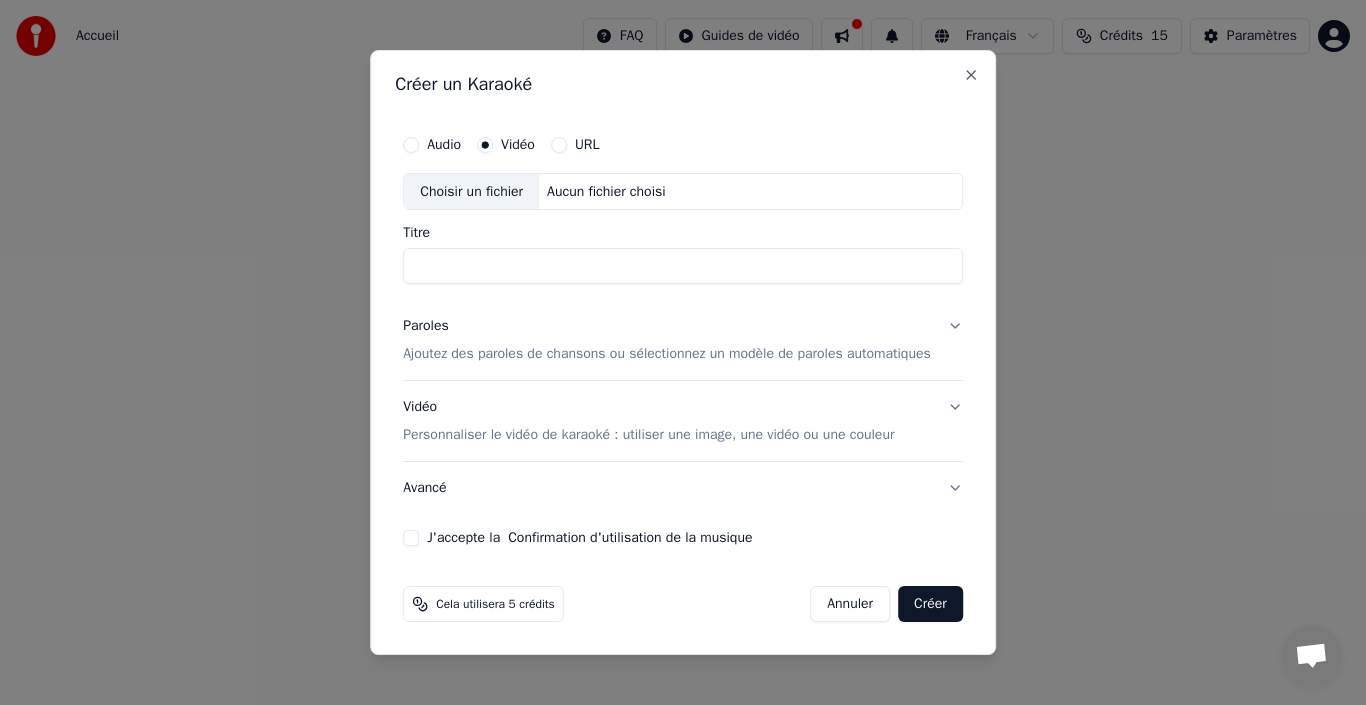 click on "Audio" at bounding box center [432, 145] 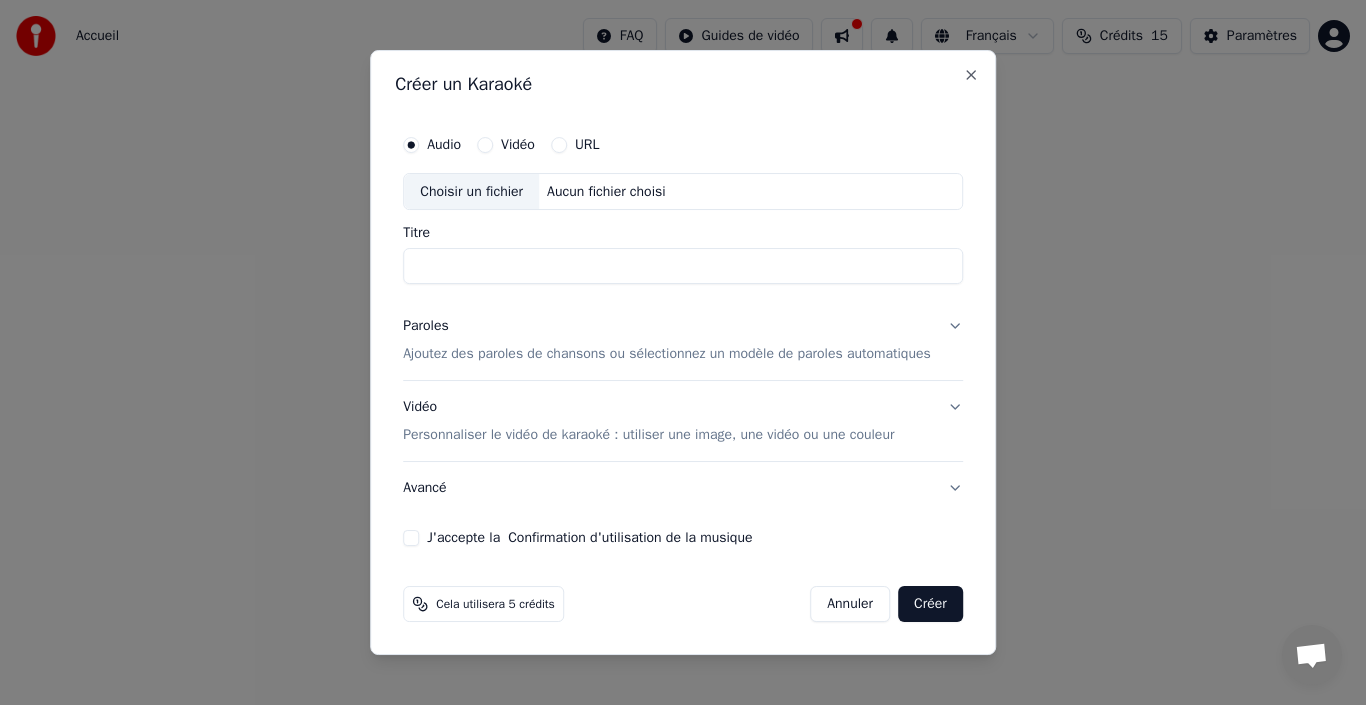 click on "Choisir un fichier" at bounding box center [471, 192] 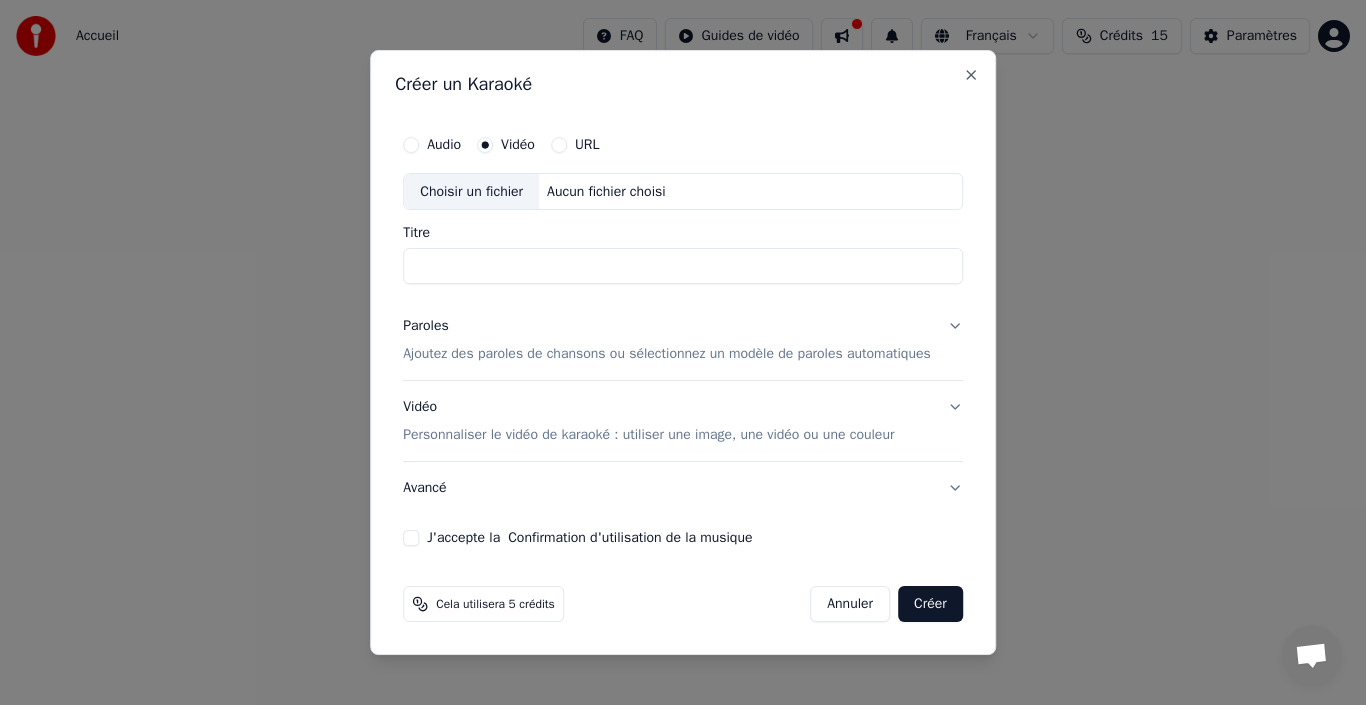 click on "Choisir un fichier" at bounding box center [471, 192] 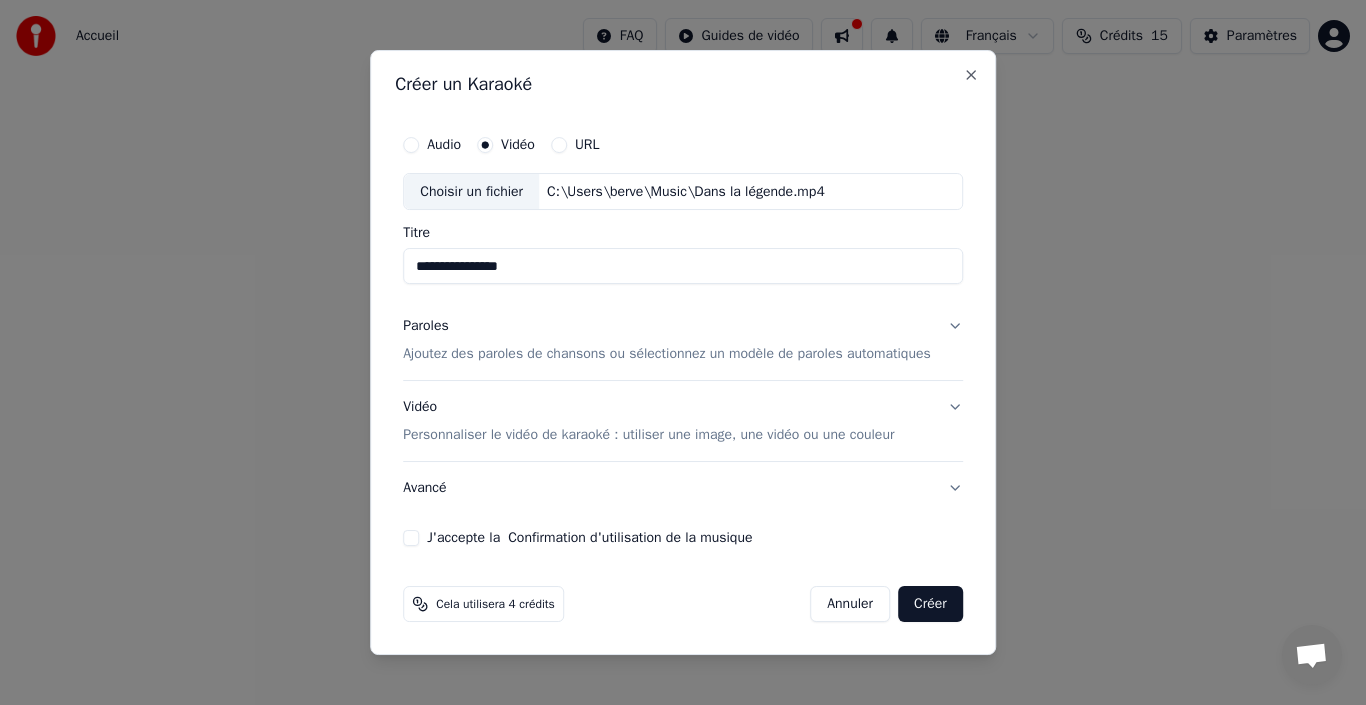 type on "**********" 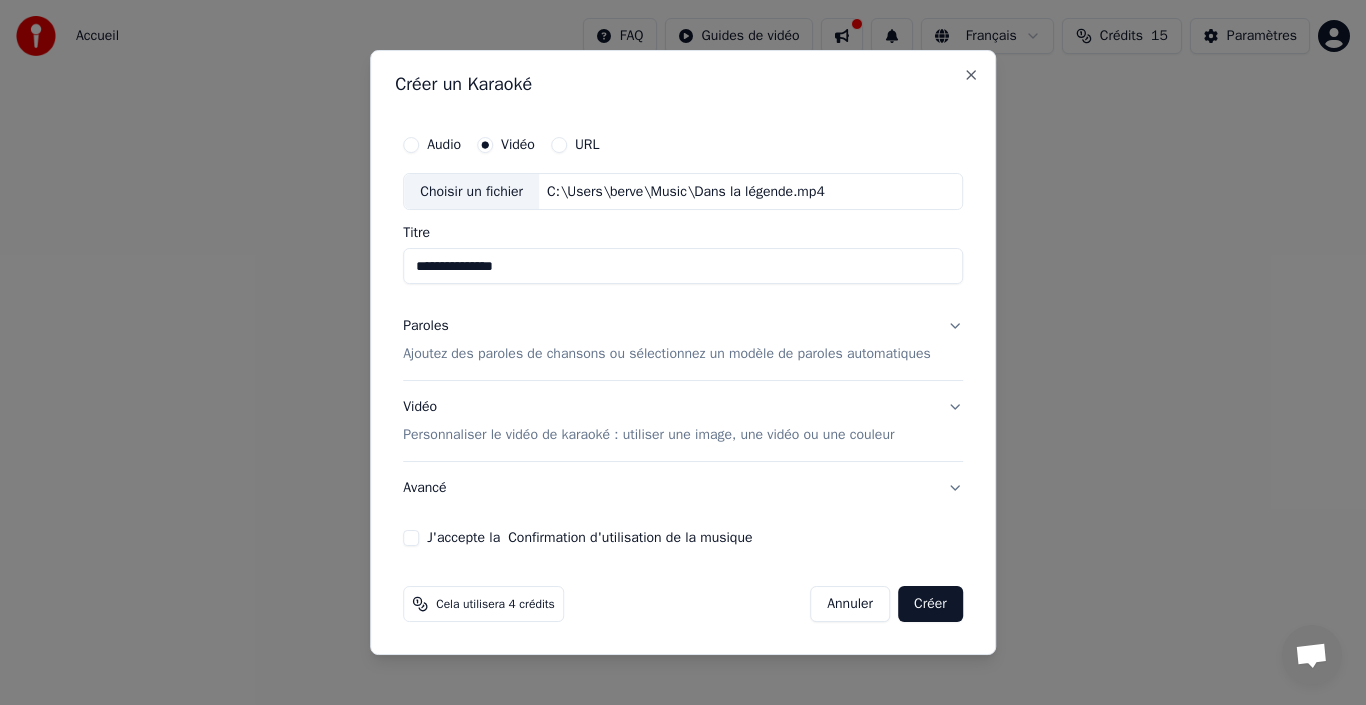 click on "Ajoutez des paroles de chansons ou sélectionnez un modèle de paroles automatiques" at bounding box center [667, 355] 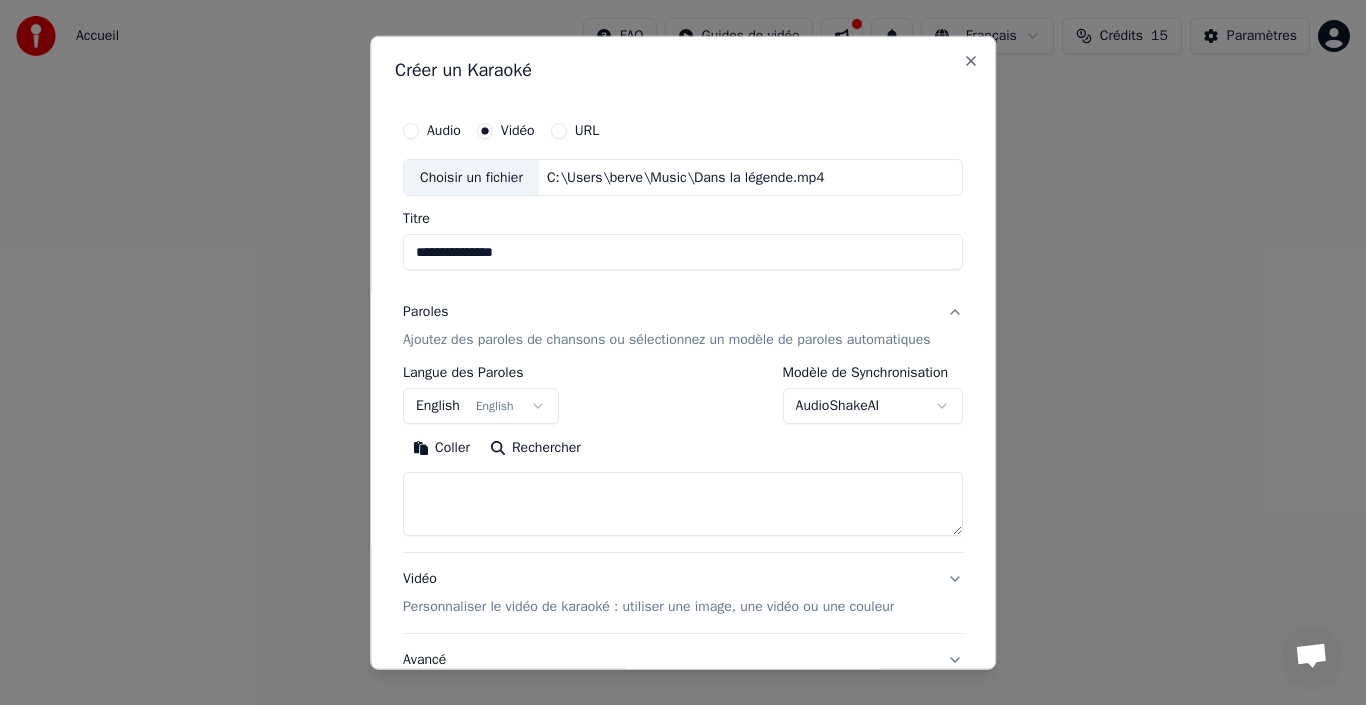 click on "English English" at bounding box center (481, 406) 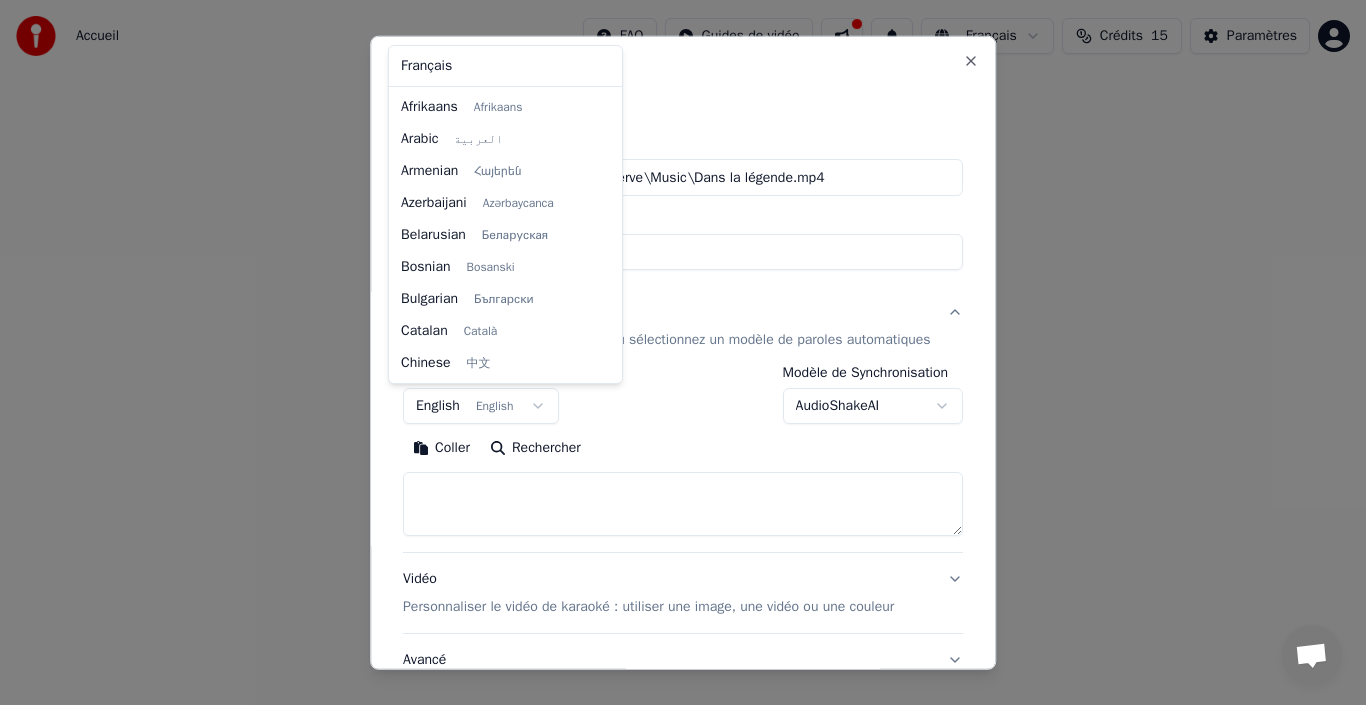 scroll, scrollTop: 160, scrollLeft: 0, axis: vertical 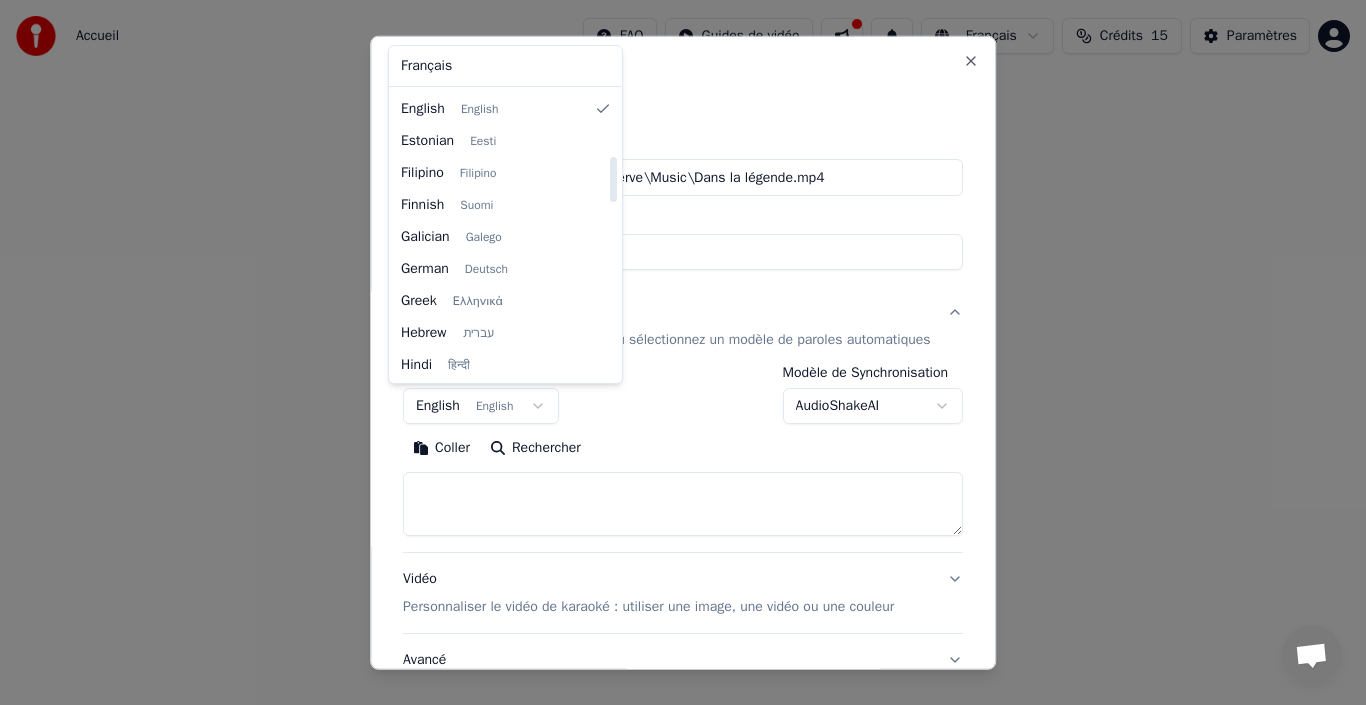 drag, startPoint x: 614, startPoint y: 145, endPoint x: 614, endPoint y: 180, distance: 35 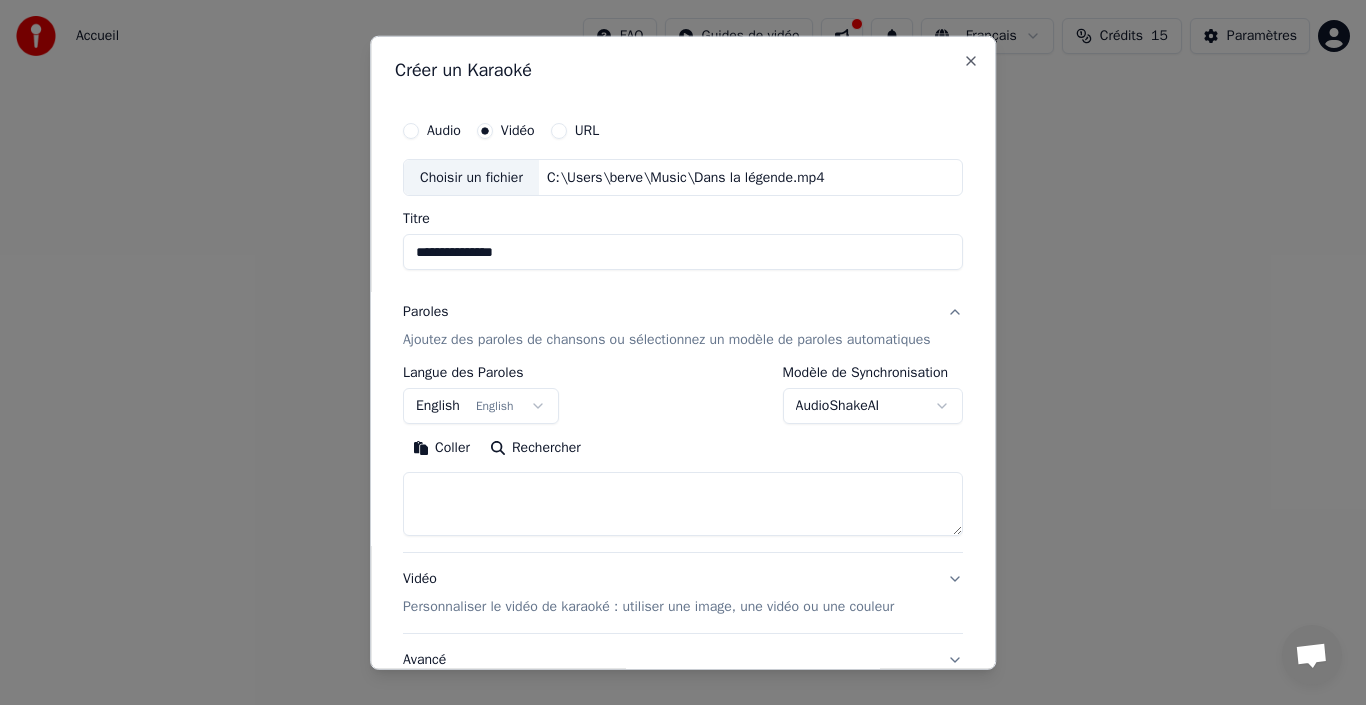 drag, startPoint x: 622, startPoint y: 183, endPoint x: 622, endPoint y: 200, distance: 17 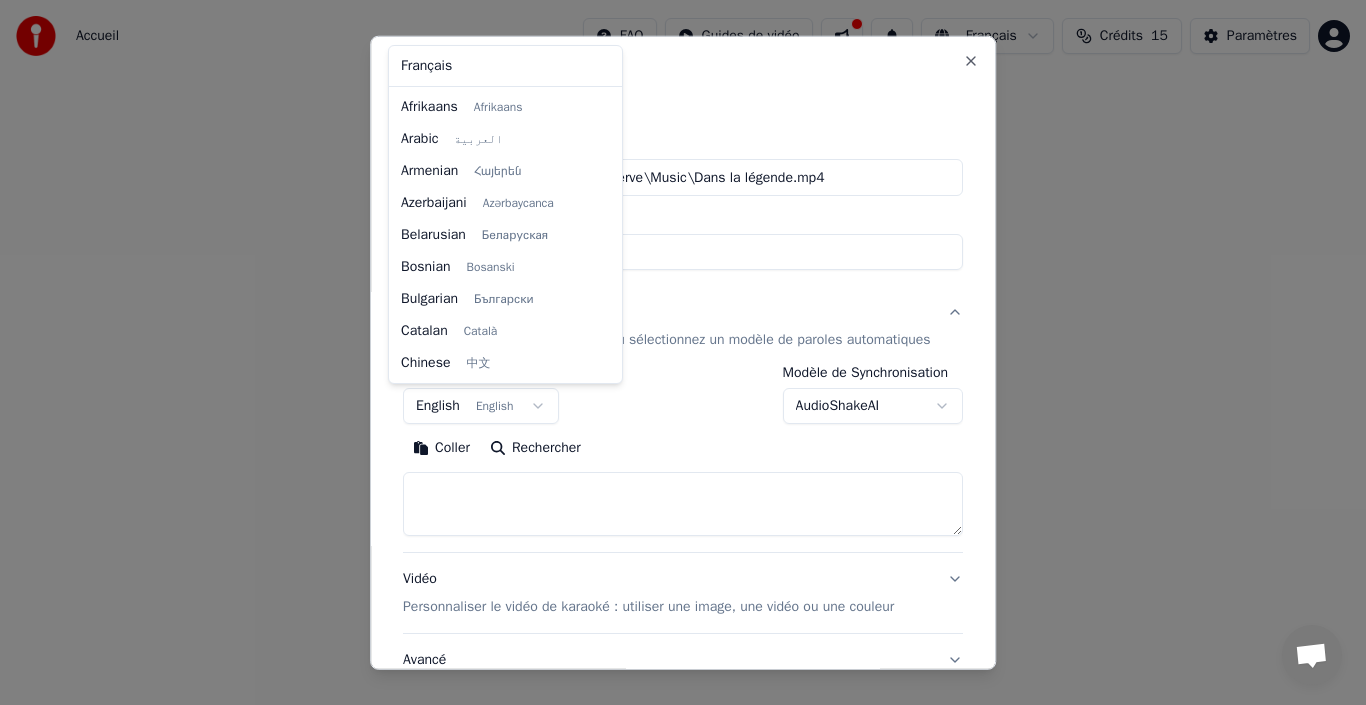 scroll, scrollTop: 160, scrollLeft: 0, axis: vertical 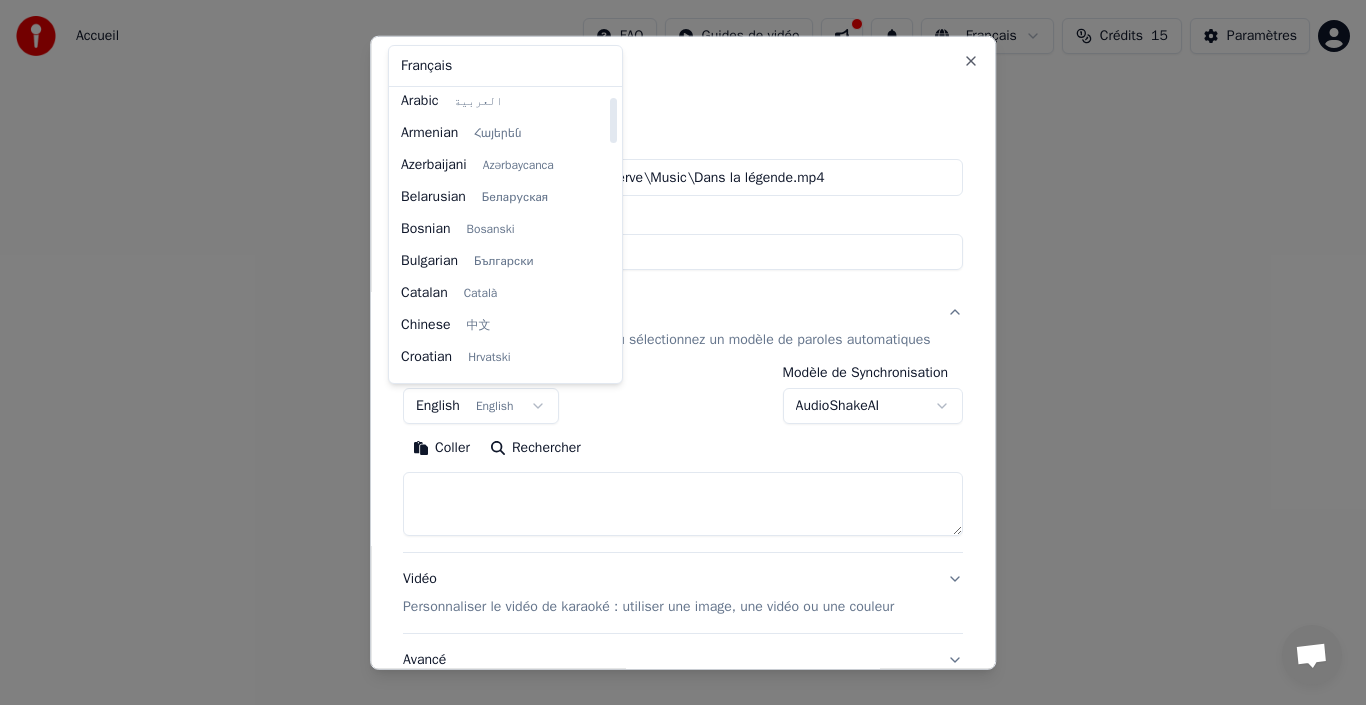 drag, startPoint x: 613, startPoint y: 139, endPoint x: 613, endPoint y: 122, distance: 17 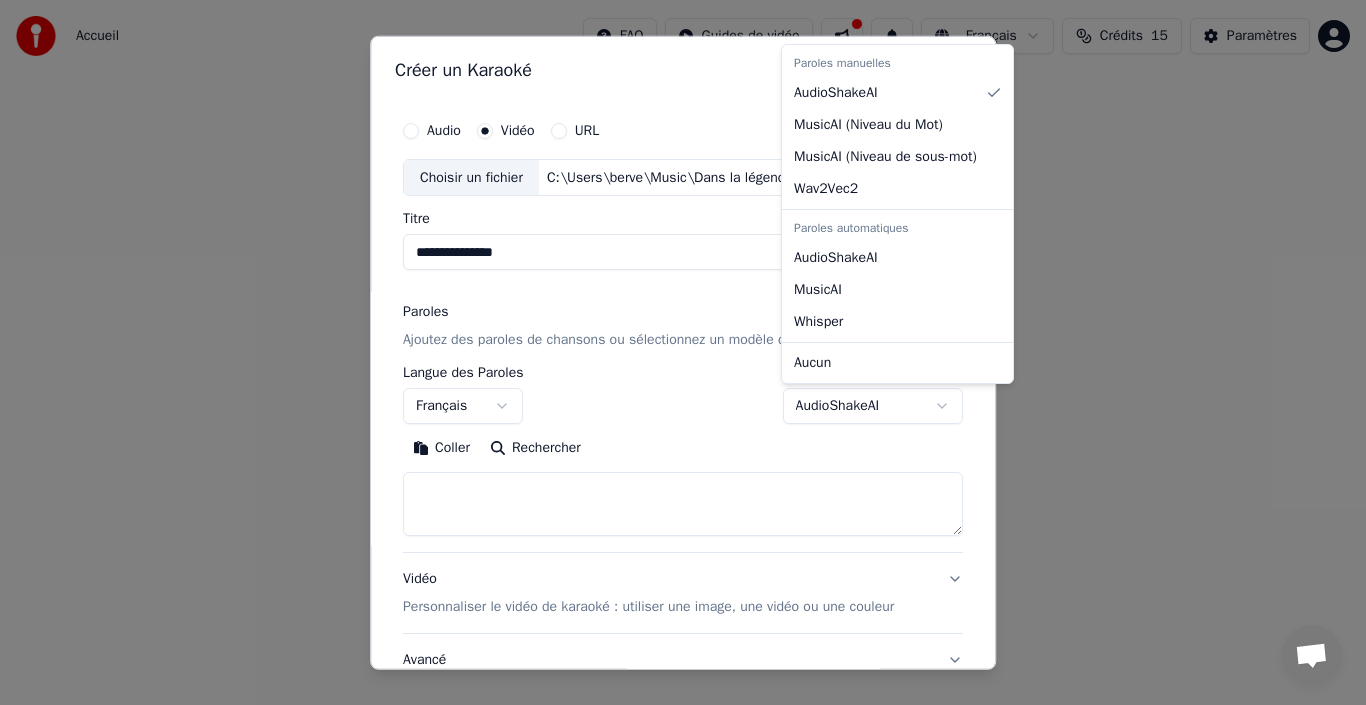 click on "**********" at bounding box center (683, 212) 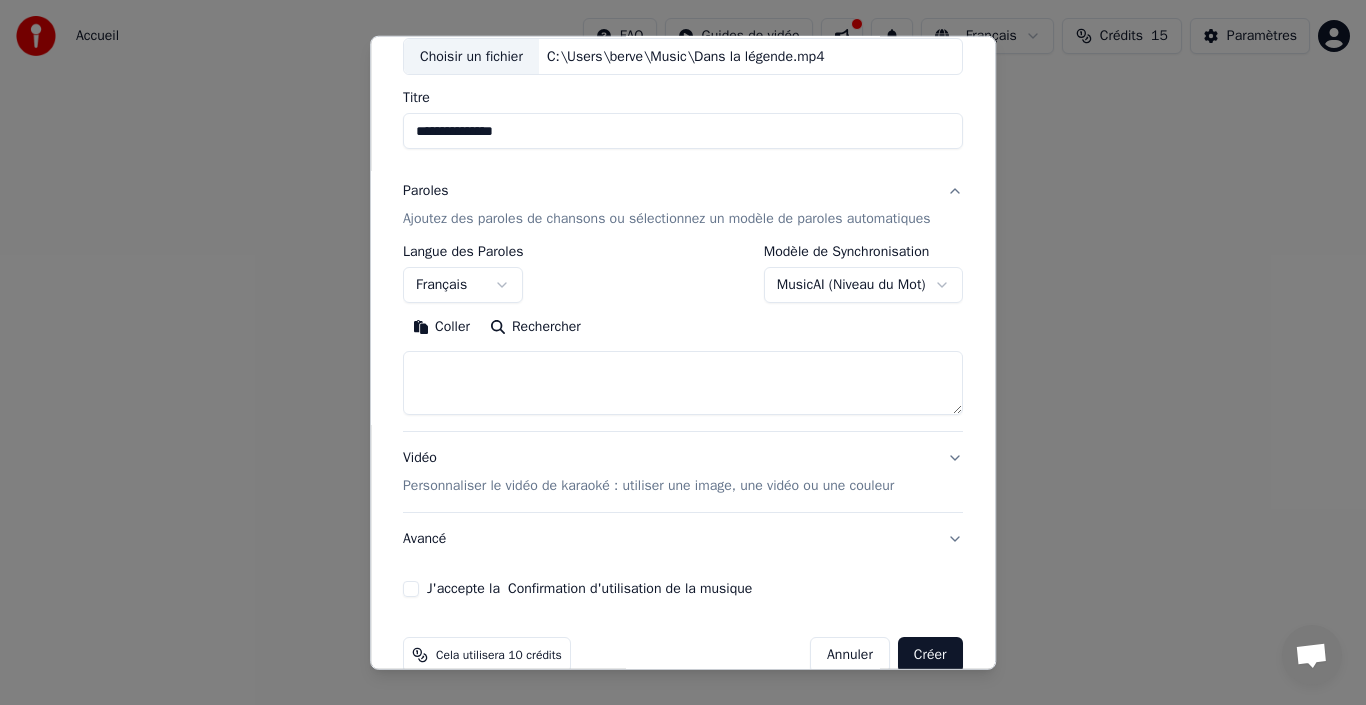 scroll, scrollTop: 157, scrollLeft: 0, axis: vertical 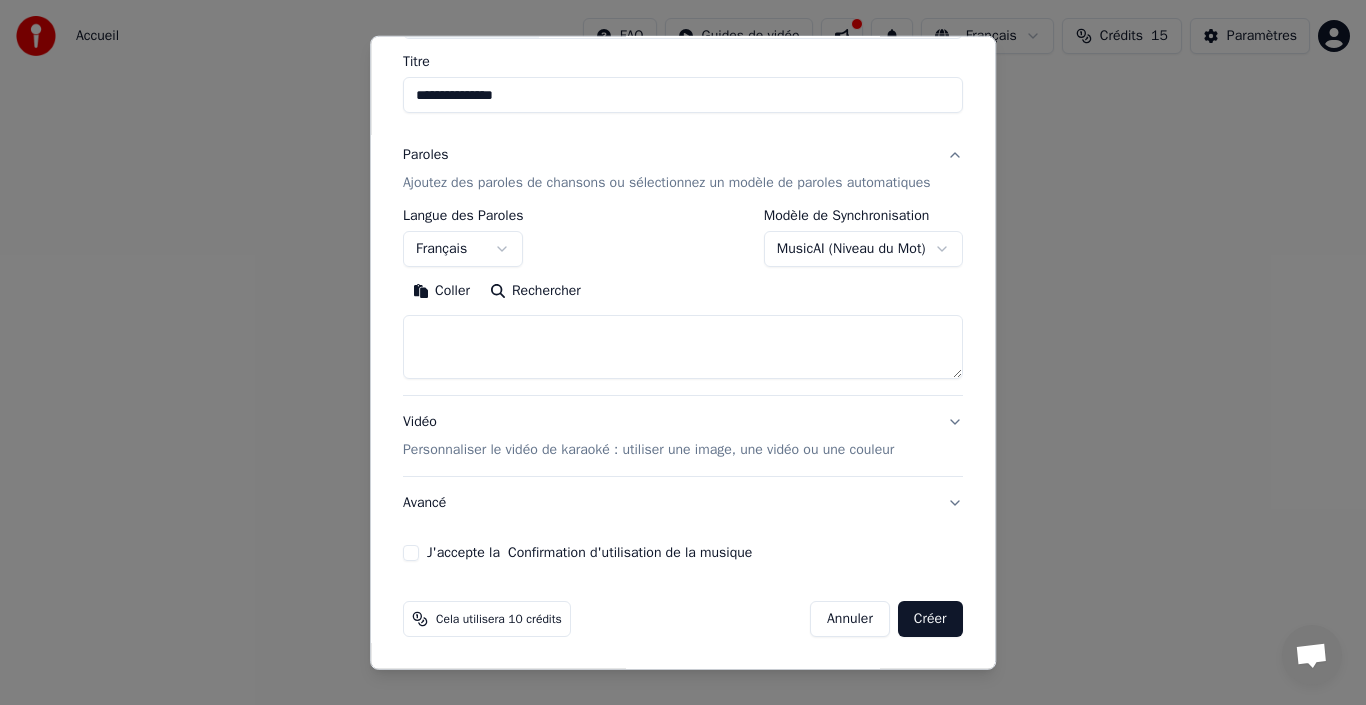 click on "J'accepte la   Confirmation d'utilisation de la musique" at bounding box center (589, 553) 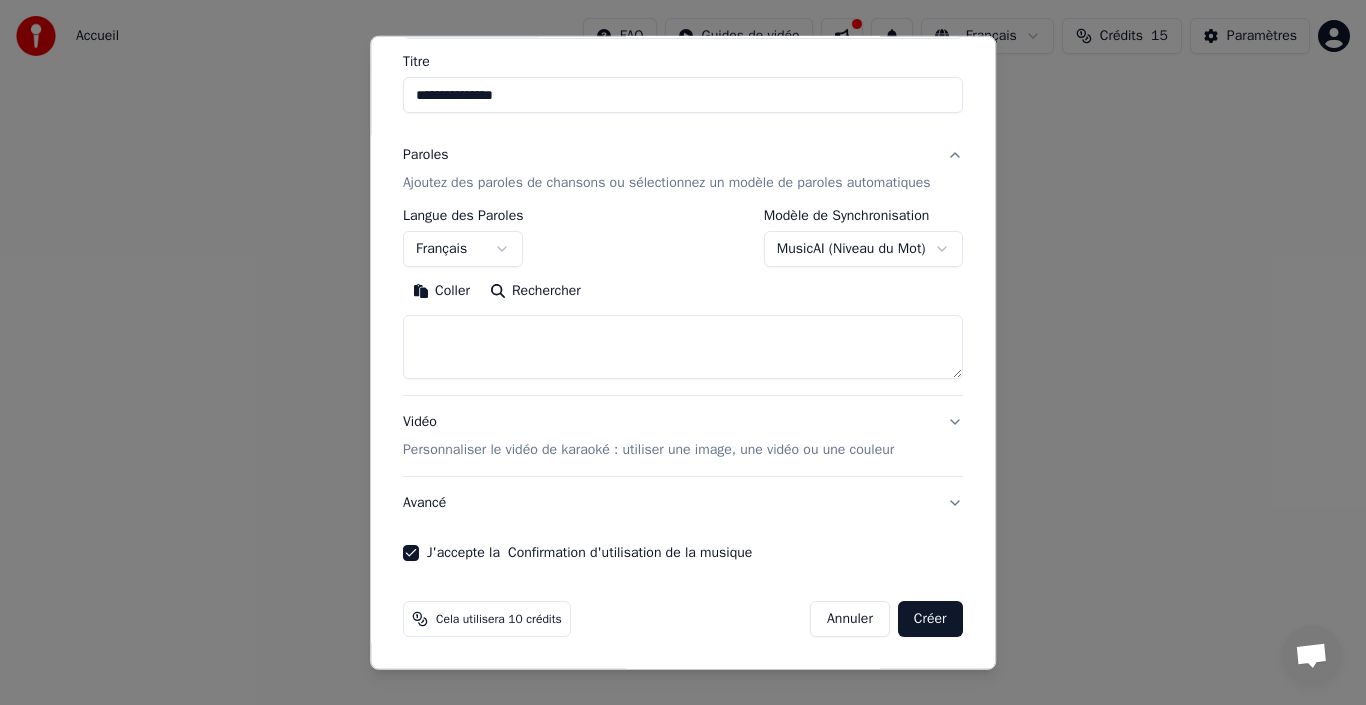 click on "Créer" at bounding box center [930, 619] 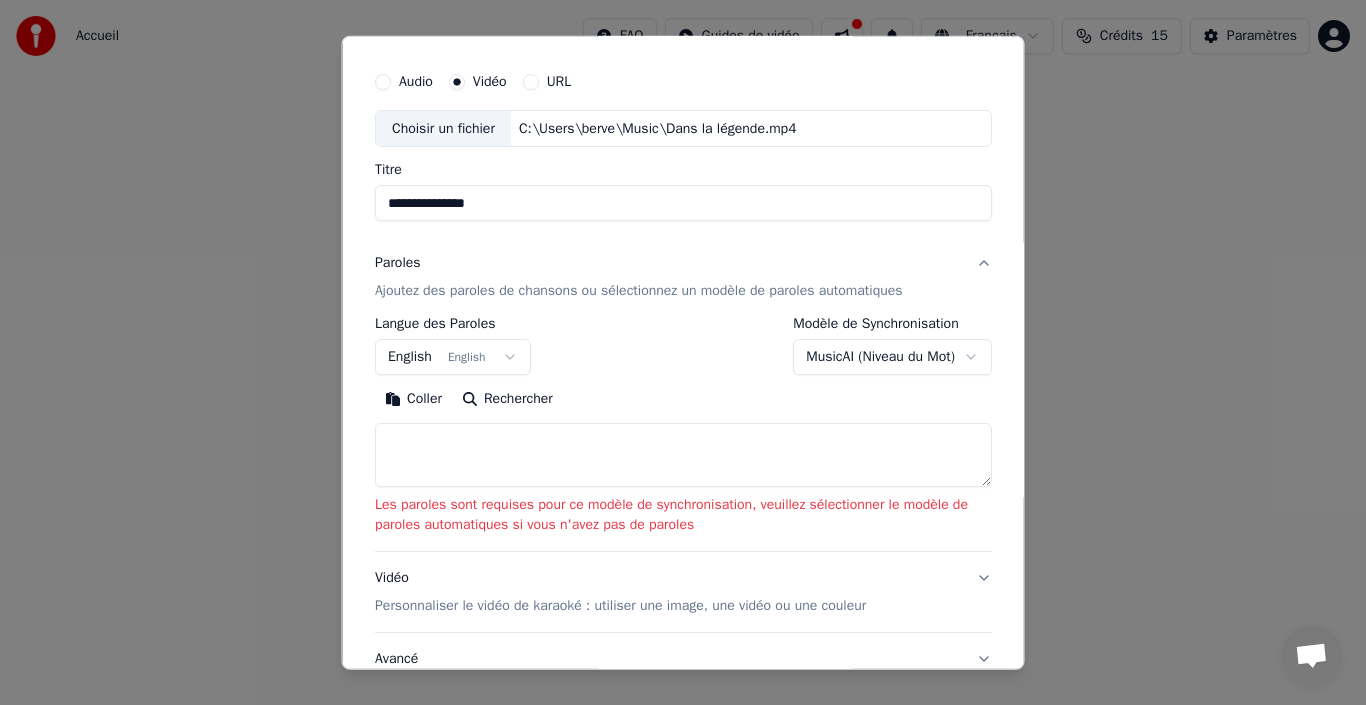 scroll, scrollTop: 0, scrollLeft: 0, axis: both 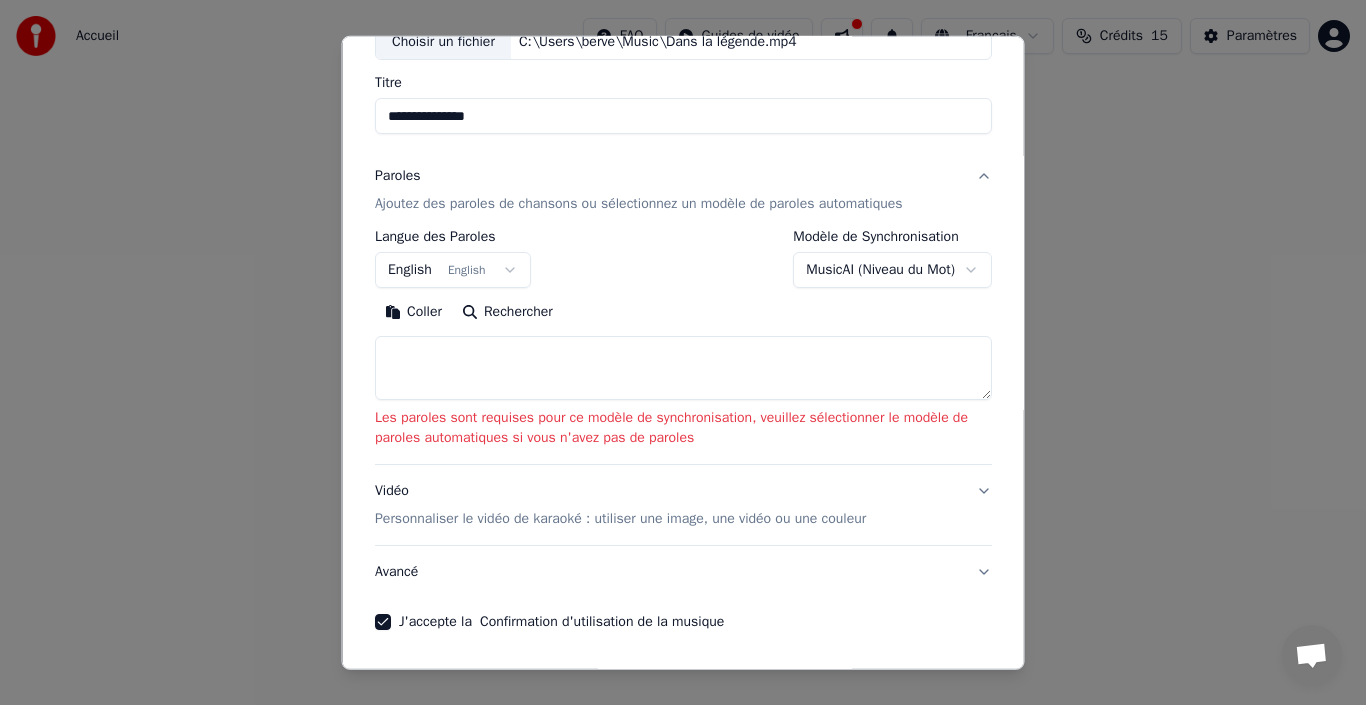 click on "Rechercher" at bounding box center (506, 312) 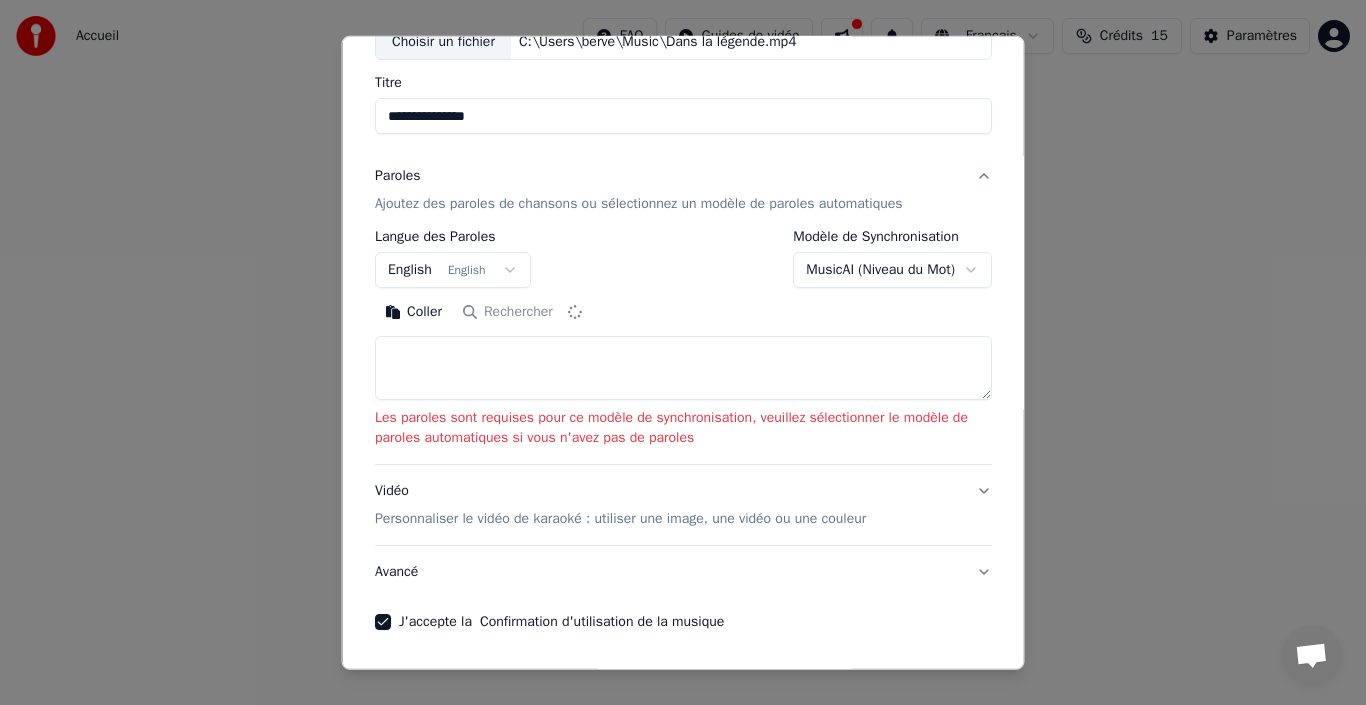 click on "English English" at bounding box center (453, 270) 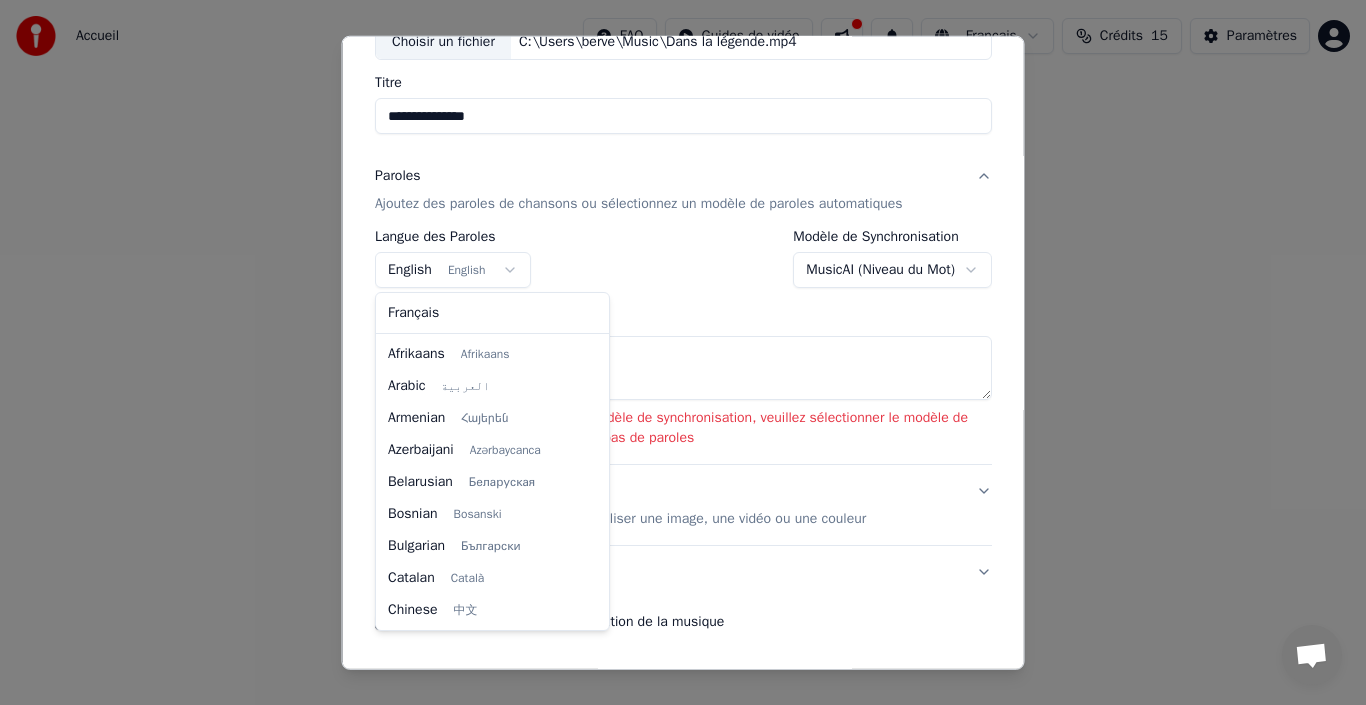 scroll, scrollTop: 160, scrollLeft: 0, axis: vertical 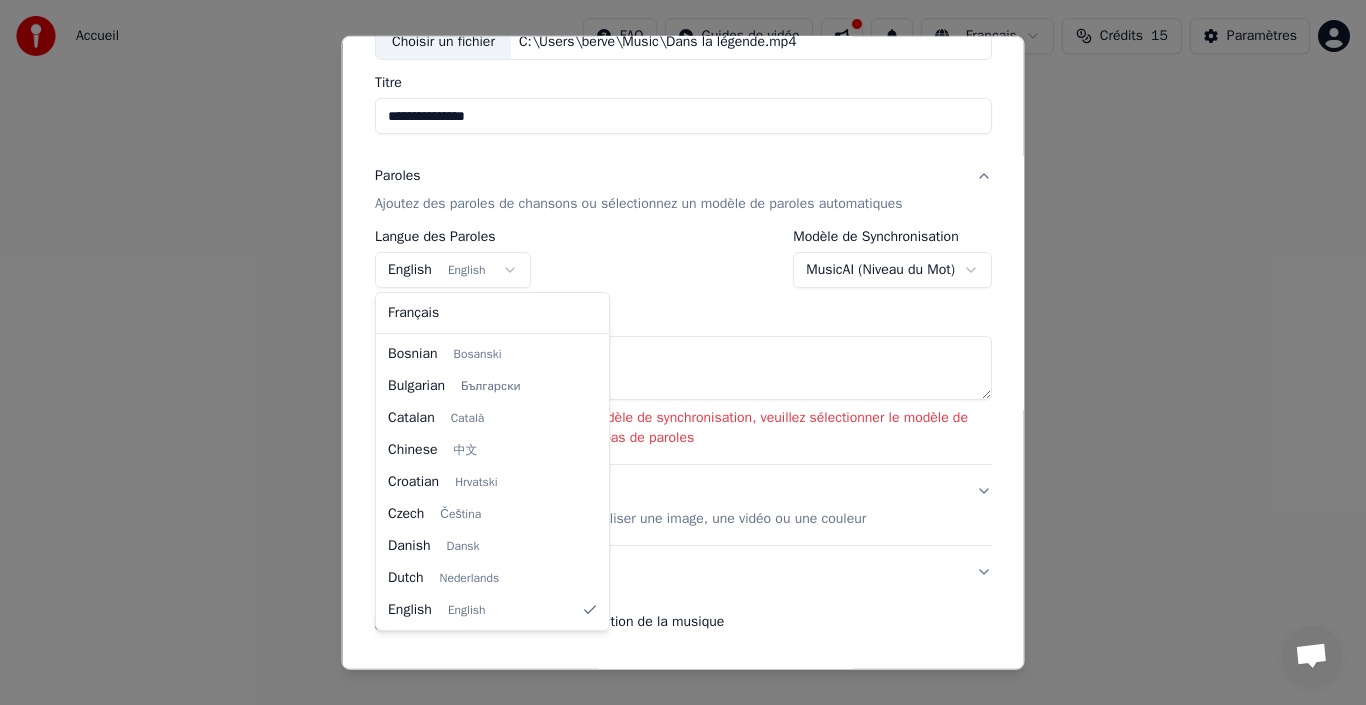 select on "**" 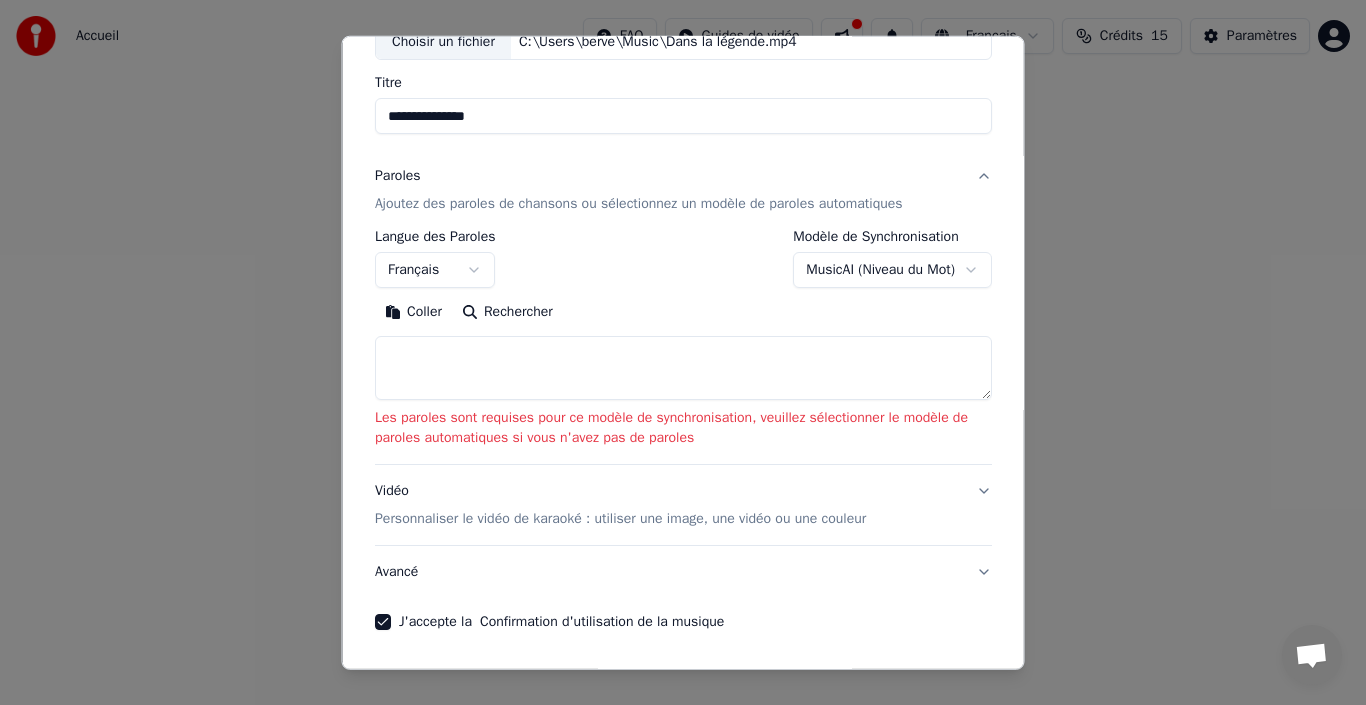 click at bounding box center [683, 368] 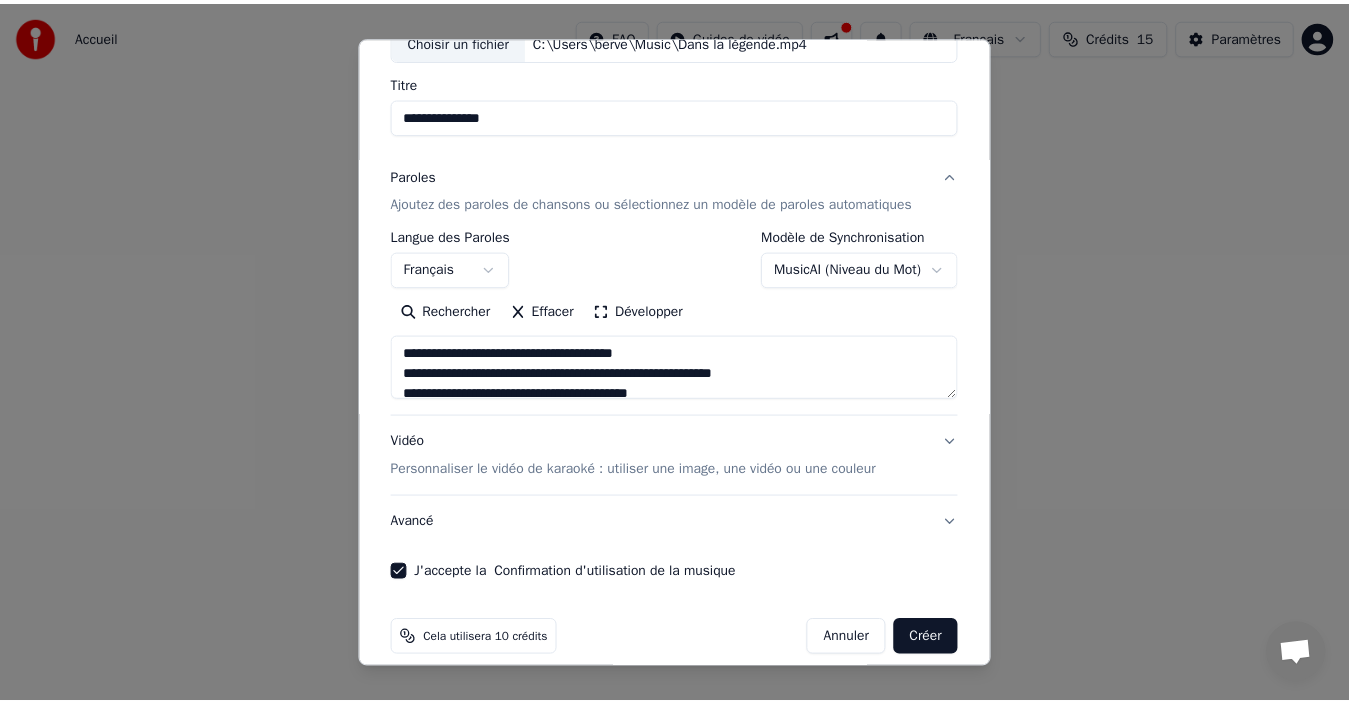 scroll, scrollTop: 1305, scrollLeft: 0, axis: vertical 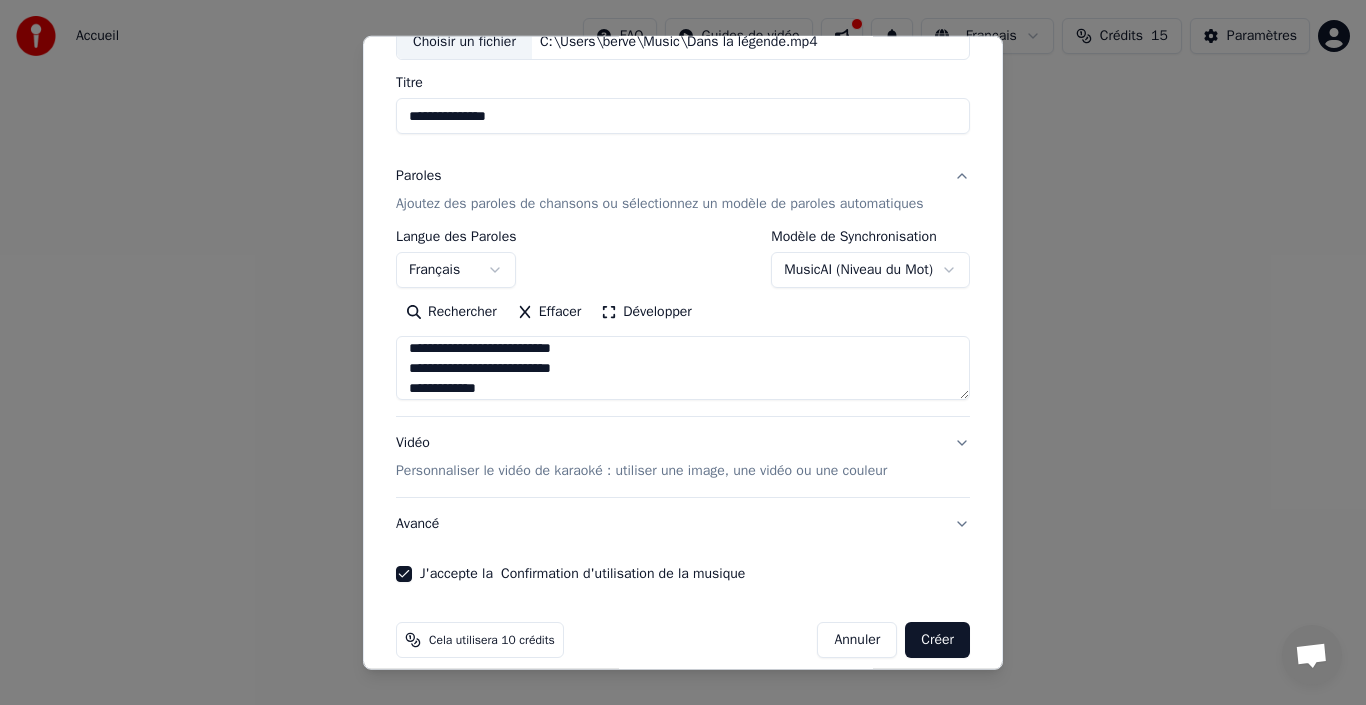 type on "**********" 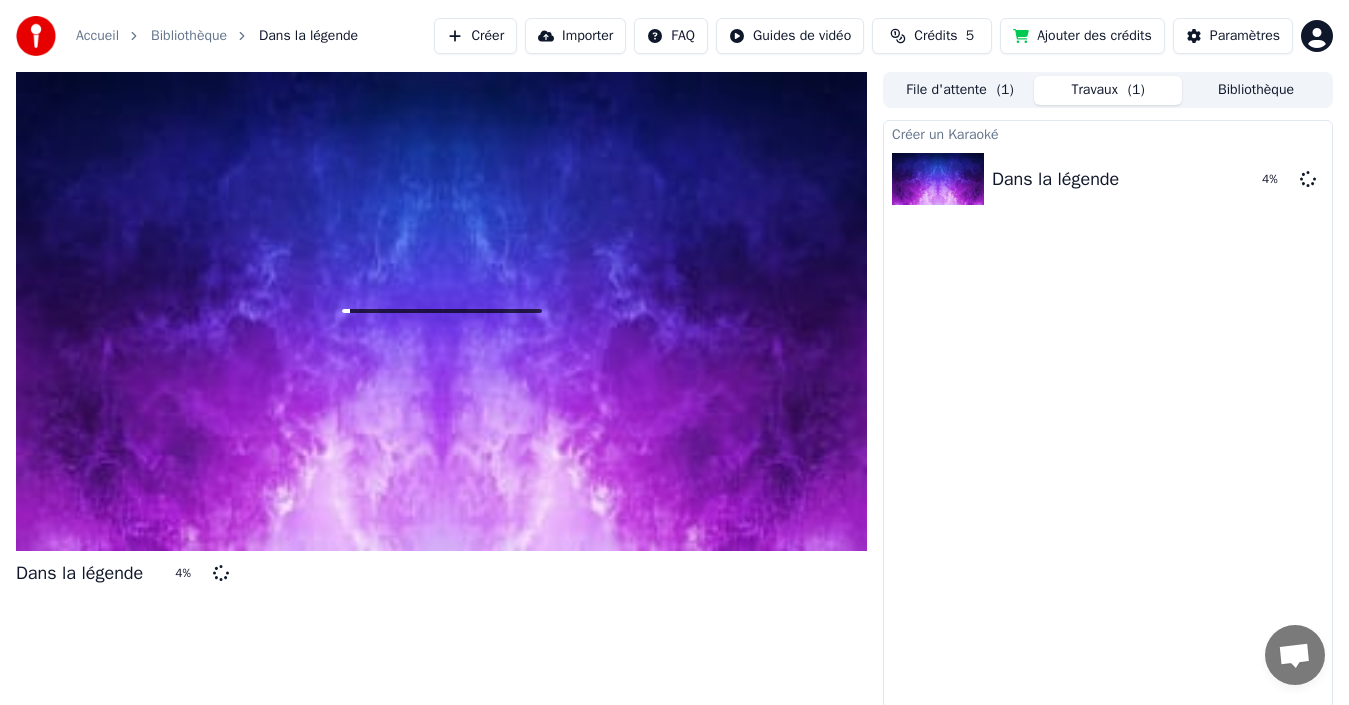 click on "Créer un Karaoké Dans la légende 4 %" at bounding box center [1108, 419] 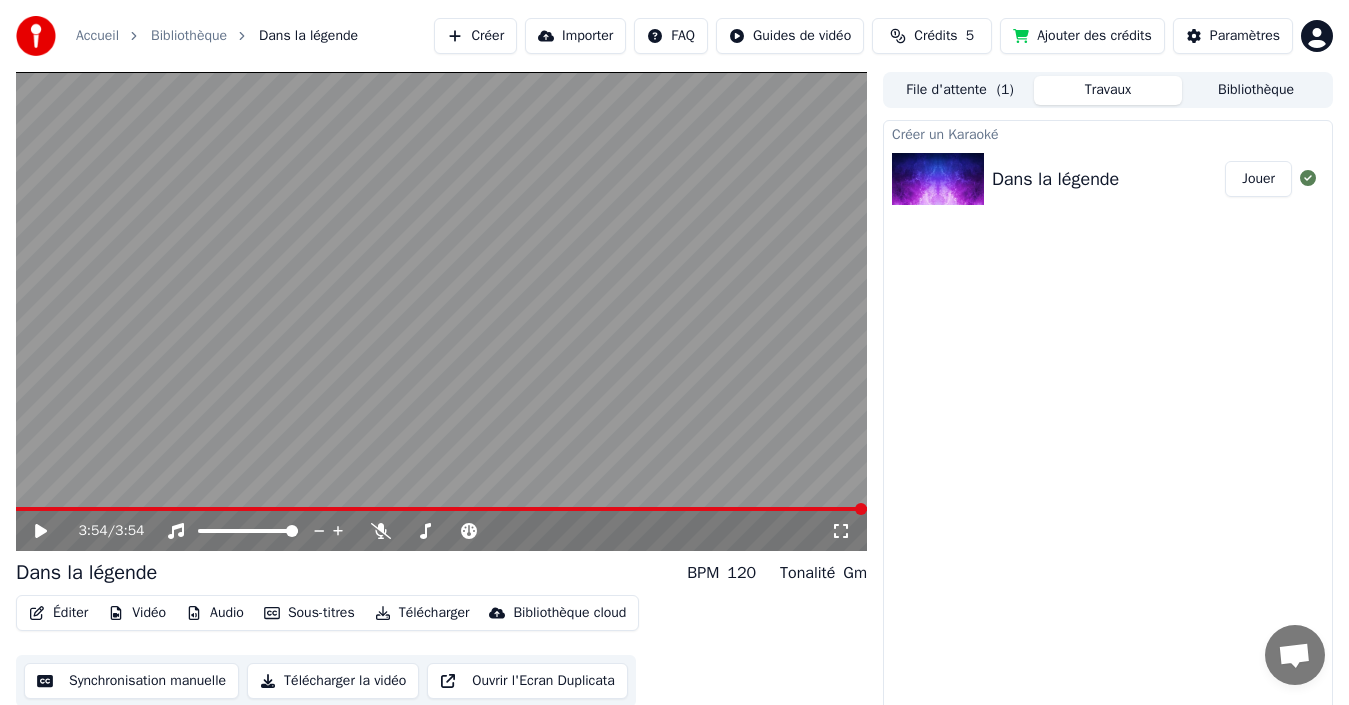 click at bounding box center (441, 311) 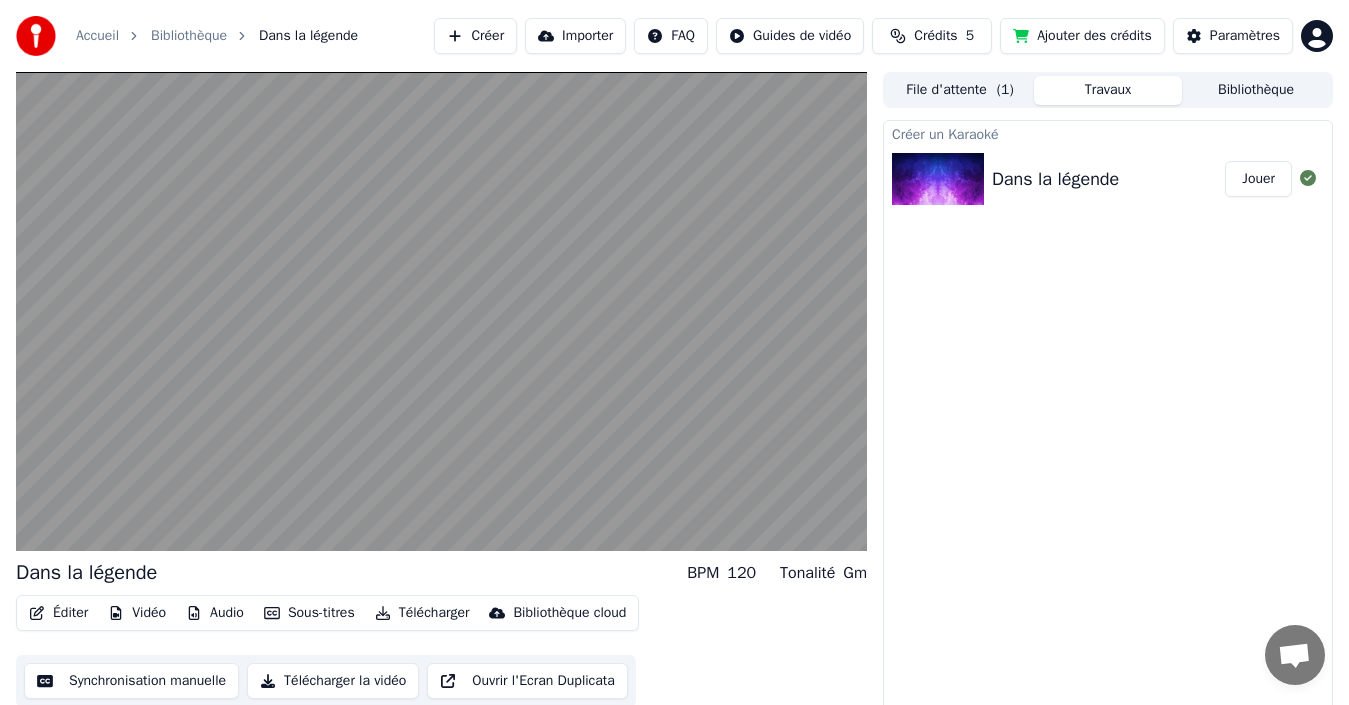 click at bounding box center (441, 311) 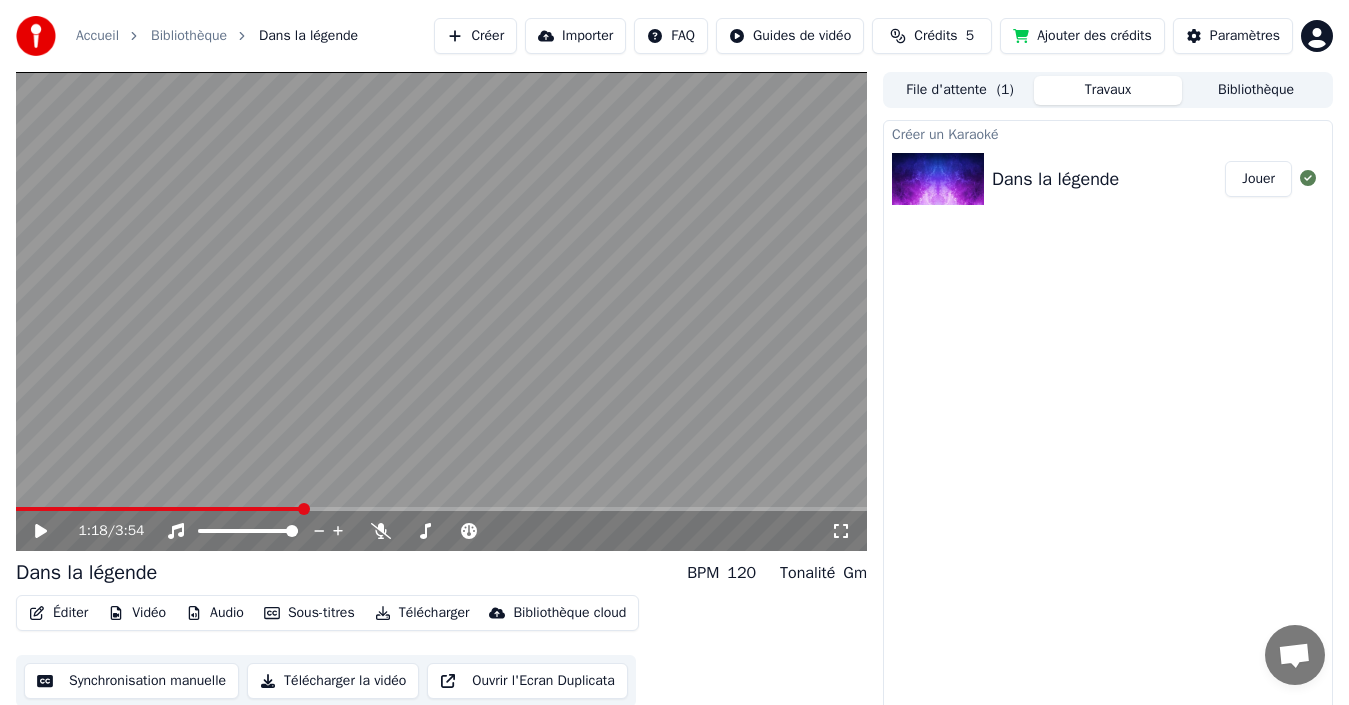 click on "Créer un Karaoké Dans la légende Jouer" at bounding box center (1108, 419) 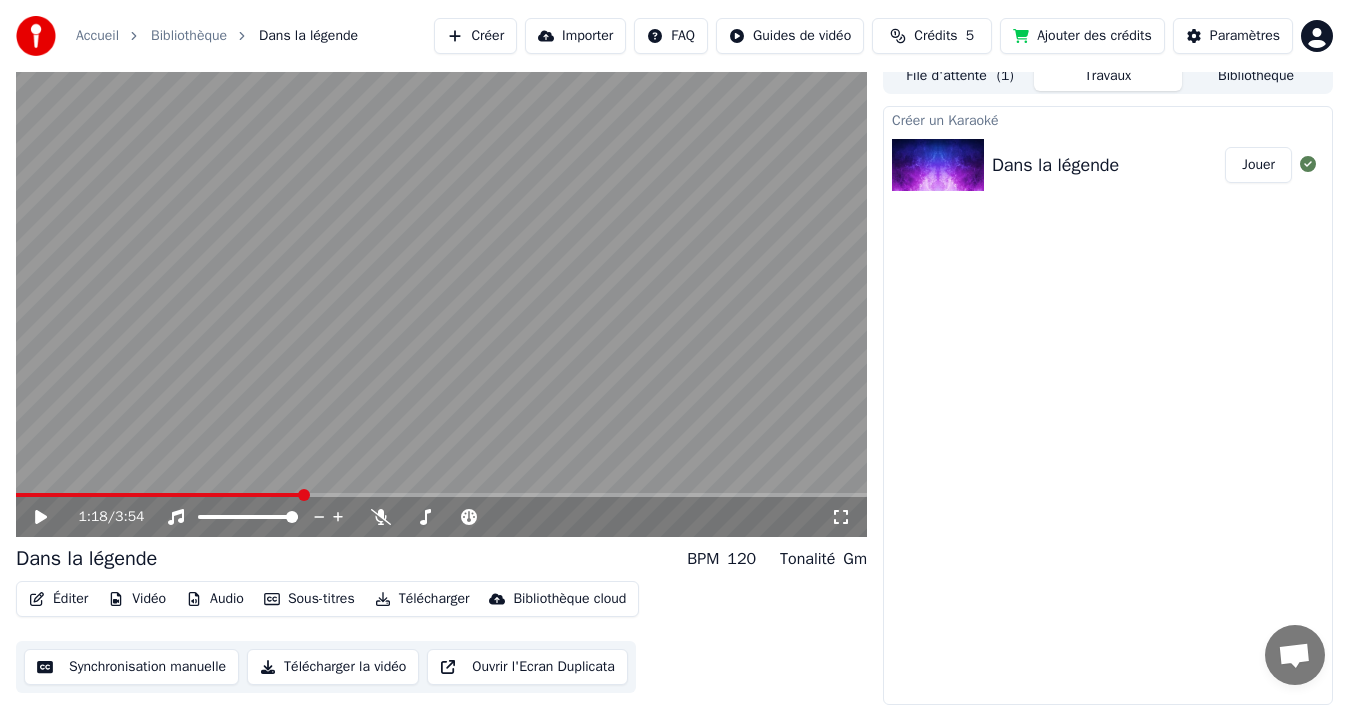 click on "Éditer Vidéo Audio Sous-titres Télécharger Bibliothèque cloud Synchronisation manuelle Télécharger la vidéo Ouvrir l'Ecran Duplicata" at bounding box center (441, 637) 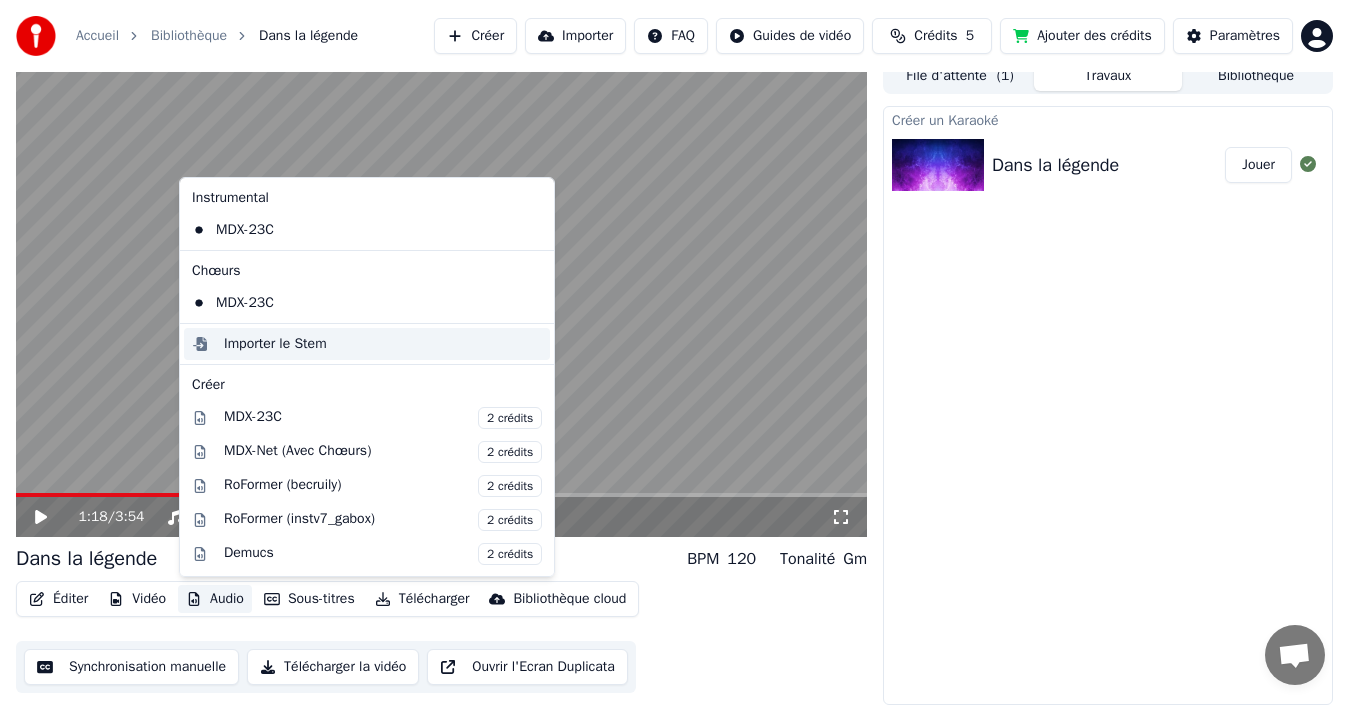 click on "Importer le Stem" at bounding box center (275, 344) 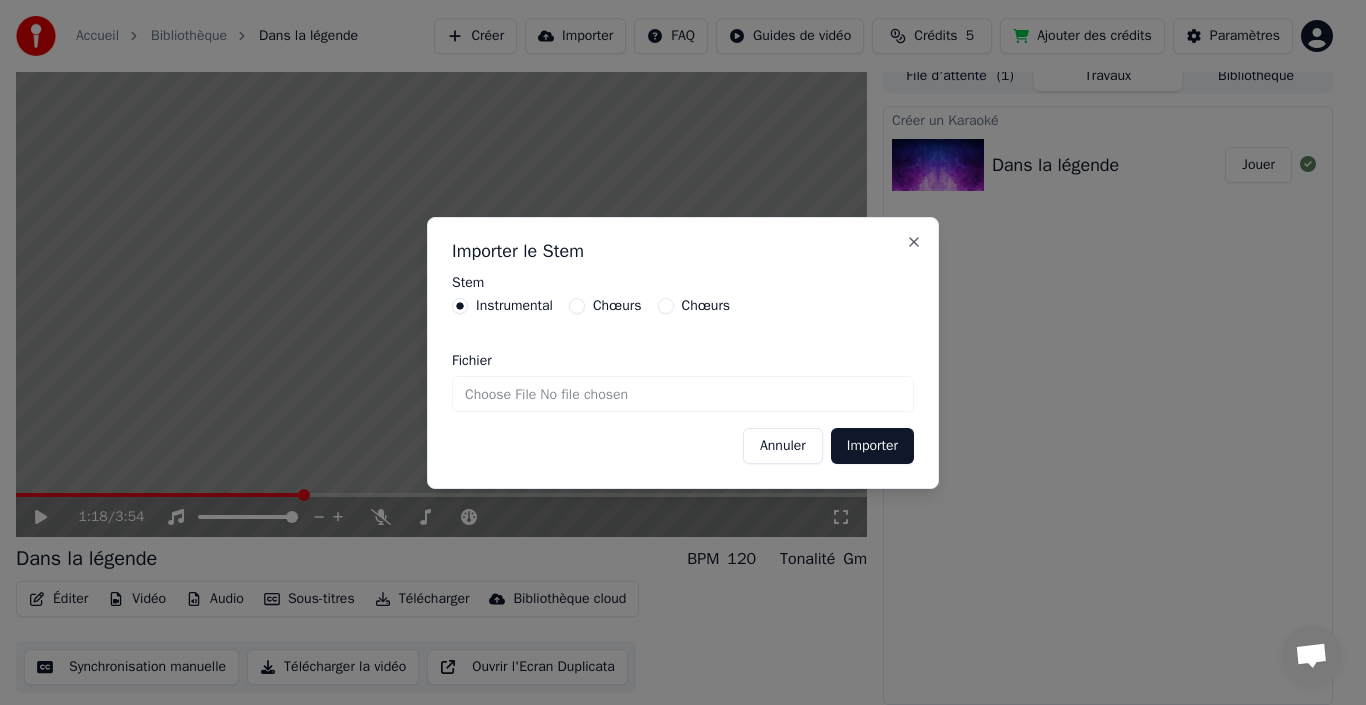 click on "Annuler" at bounding box center (783, 446) 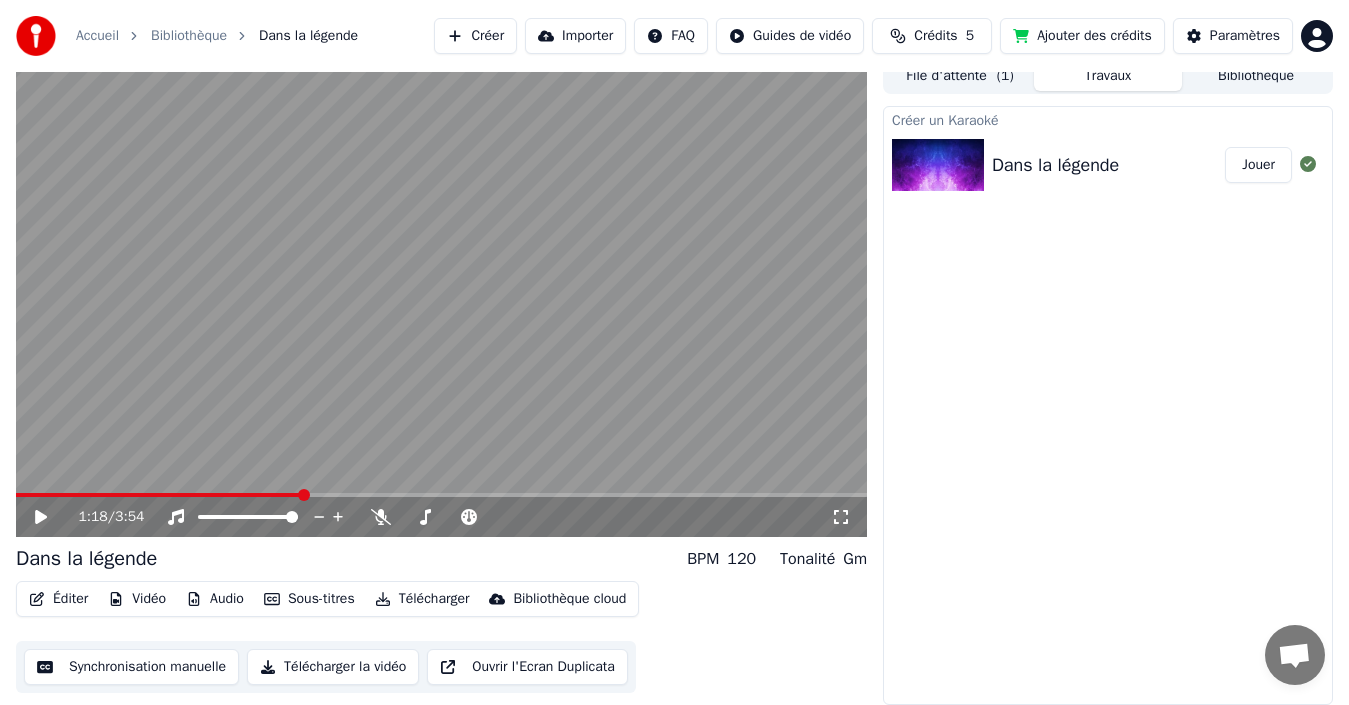 click on "Bibliothèque" at bounding box center [189, 36] 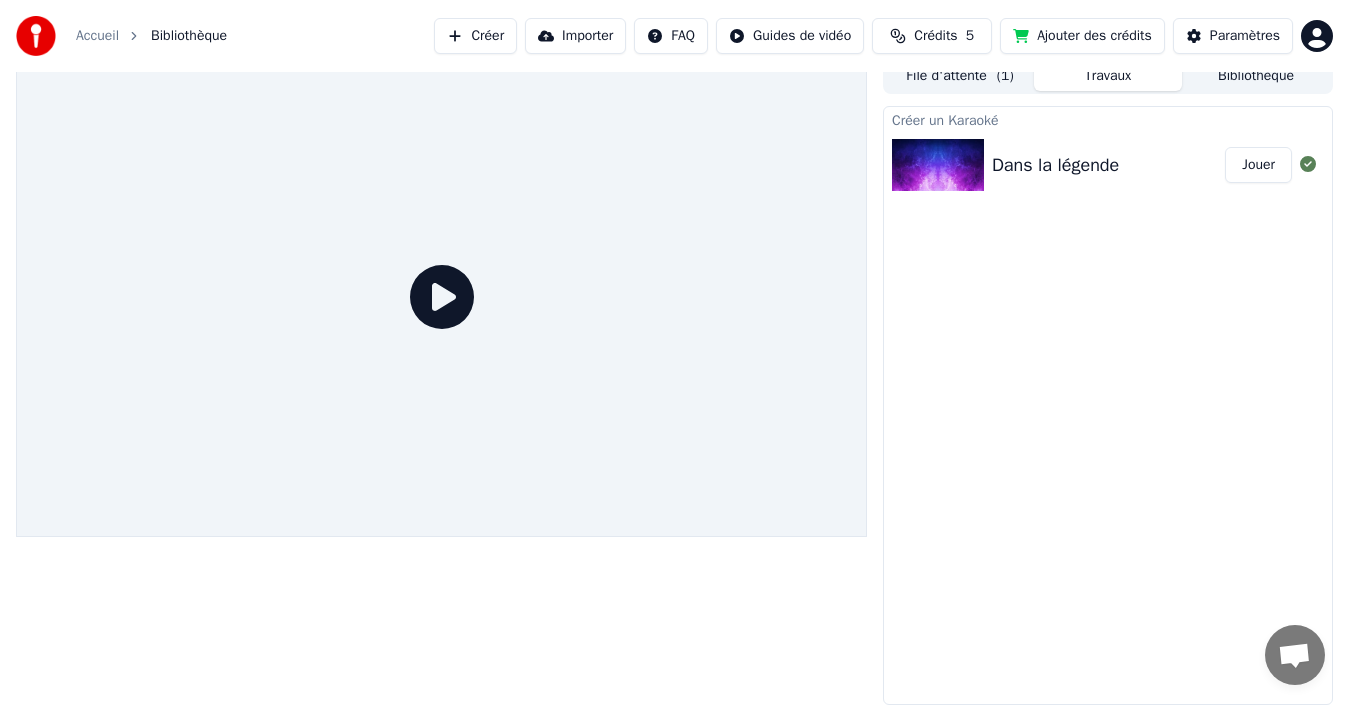 click on "Accueil" at bounding box center [97, 36] 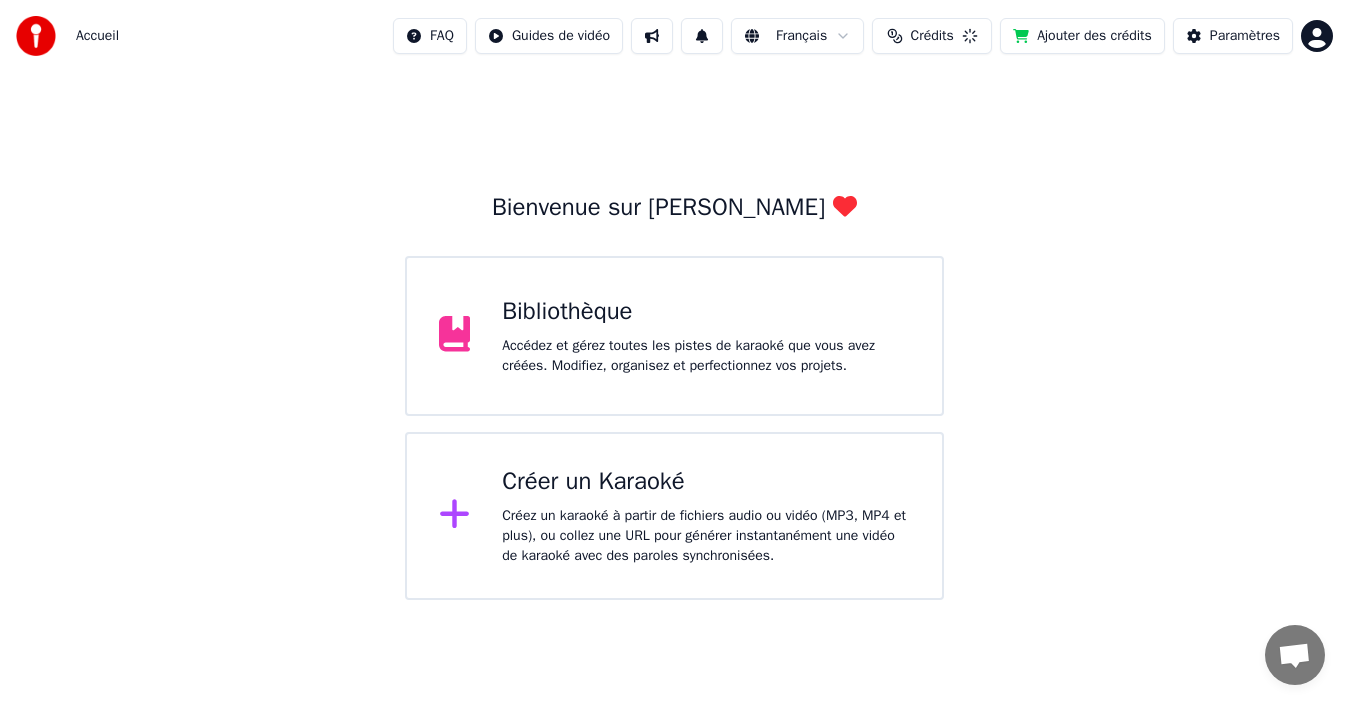 scroll, scrollTop: 0, scrollLeft: 0, axis: both 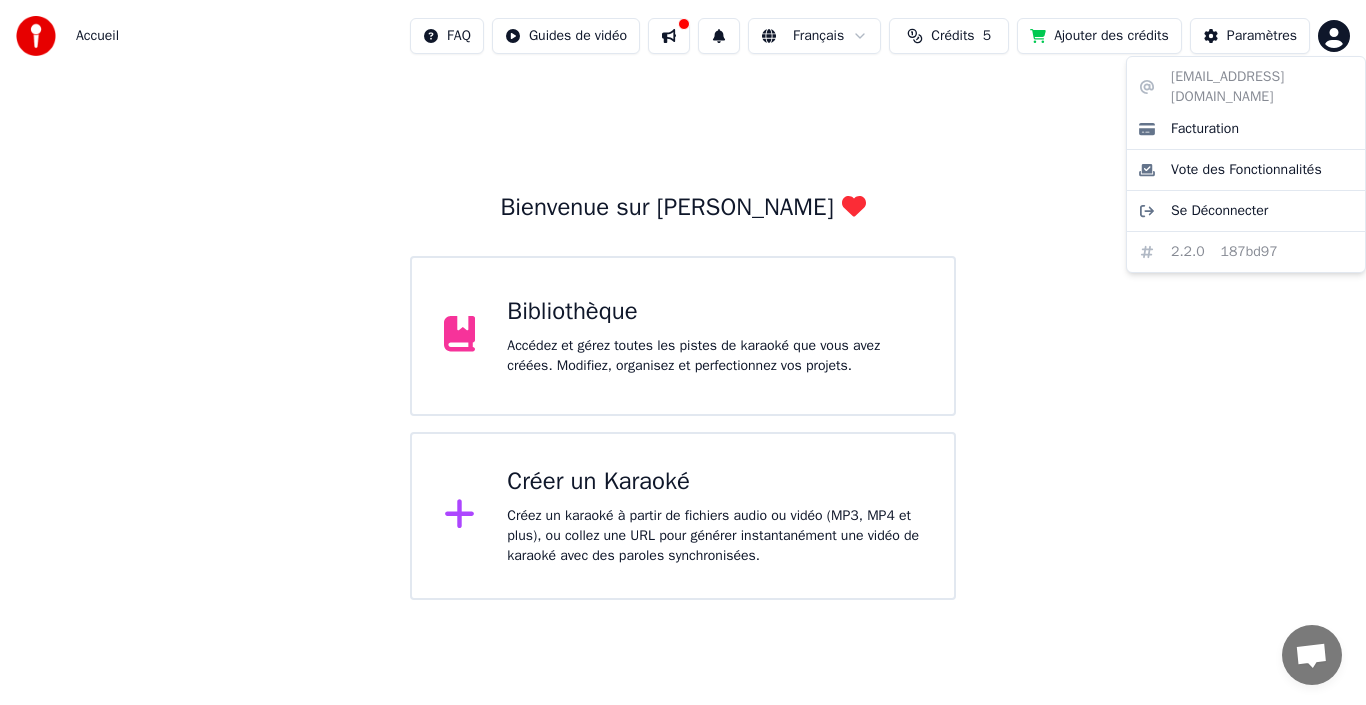 click on "Accueil FAQ Guides de vidéo Français Crédits 5 Ajouter des crédits Paramètres Bienvenue sur Youka Bibliothèque Accédez et gérez toutes les pistes de karaoké que vous avez créées. Modifiez, organisez et perfectionnez vos projets. Créer un Karaoké Créez un karaoké à partir de fichiers audio ou vidéo (MP3, MP4 et plus), ou collez une URL pour générer instantanément une vidéo de karaoké avec des paroles synchronisées.
[EMAIL_ADDRESS][DOMAIN_NAME] Facturation Vote des Fonctionnalités Se Déconnecter 2.2.0 187bd97" at bounding box center (683, 300) 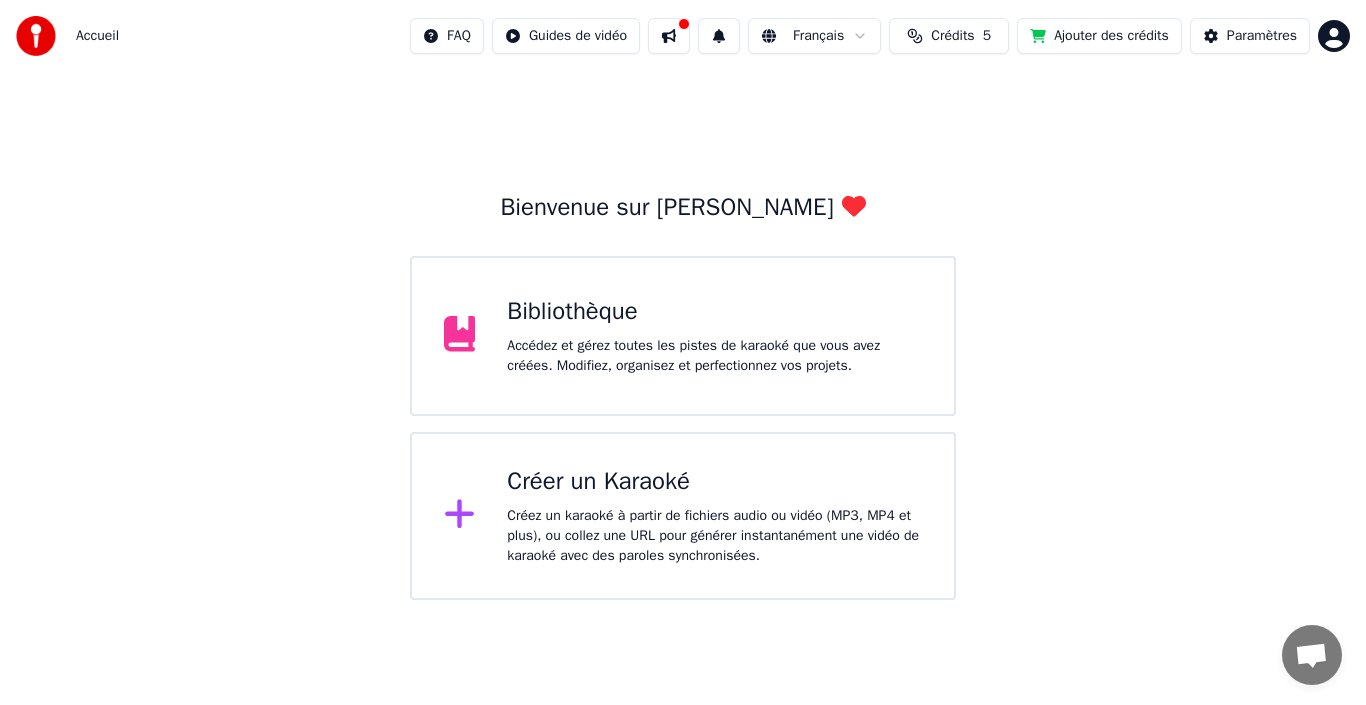 click on "Paramètres" at bounding box center [1262, 36] 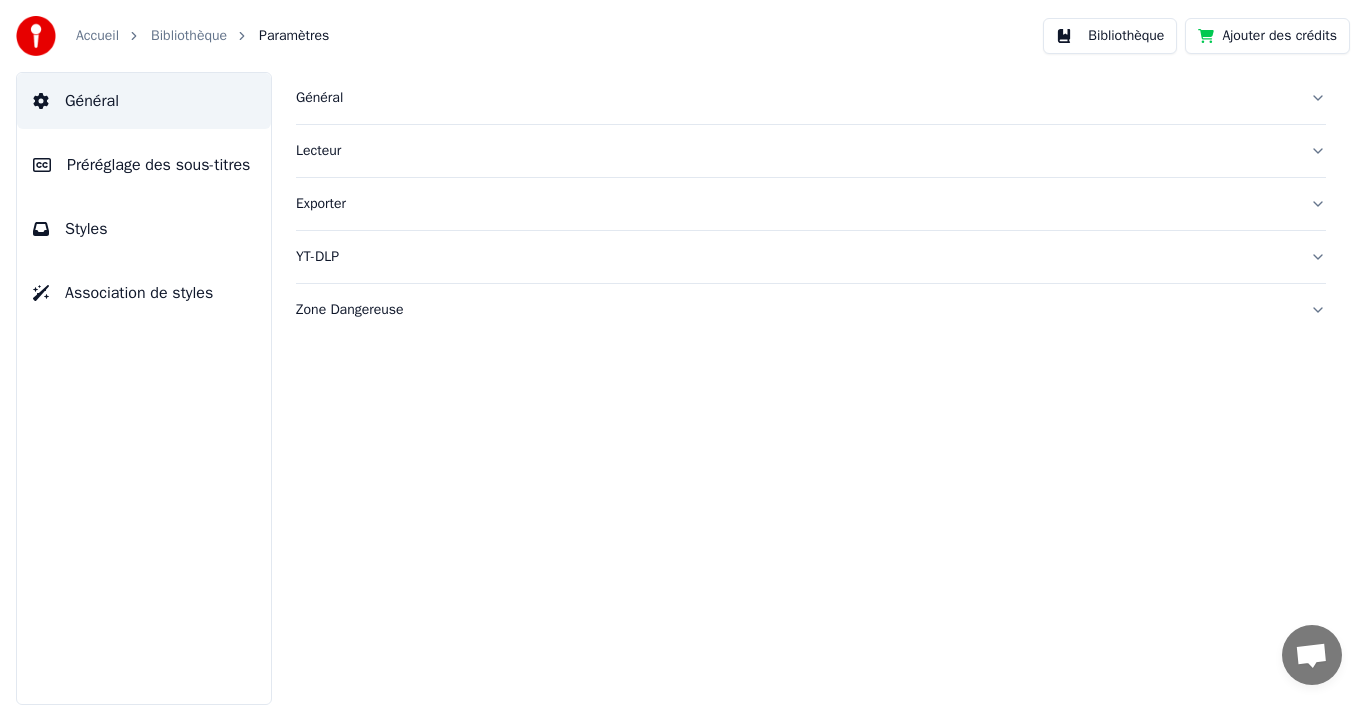 click on "Lecteur" at bounding box center (795, 151) 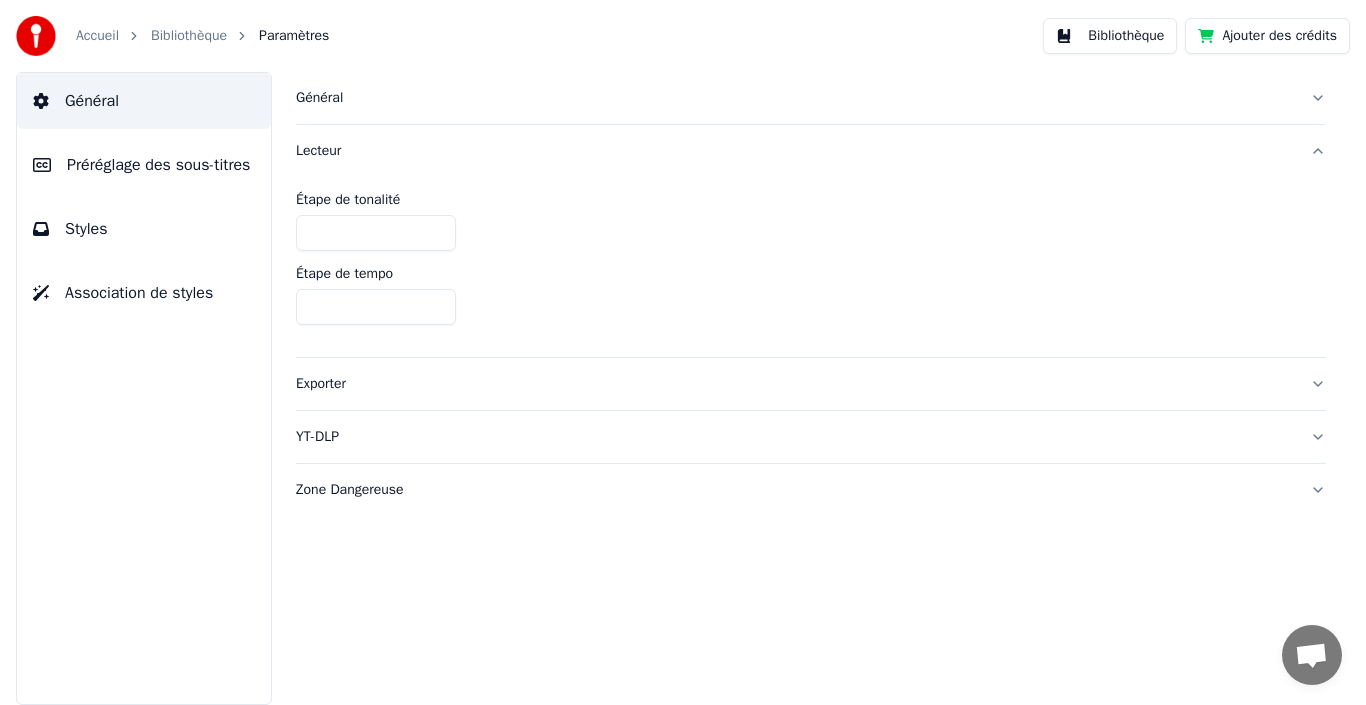 click on "Accueil" at bounding box center [97, 36] 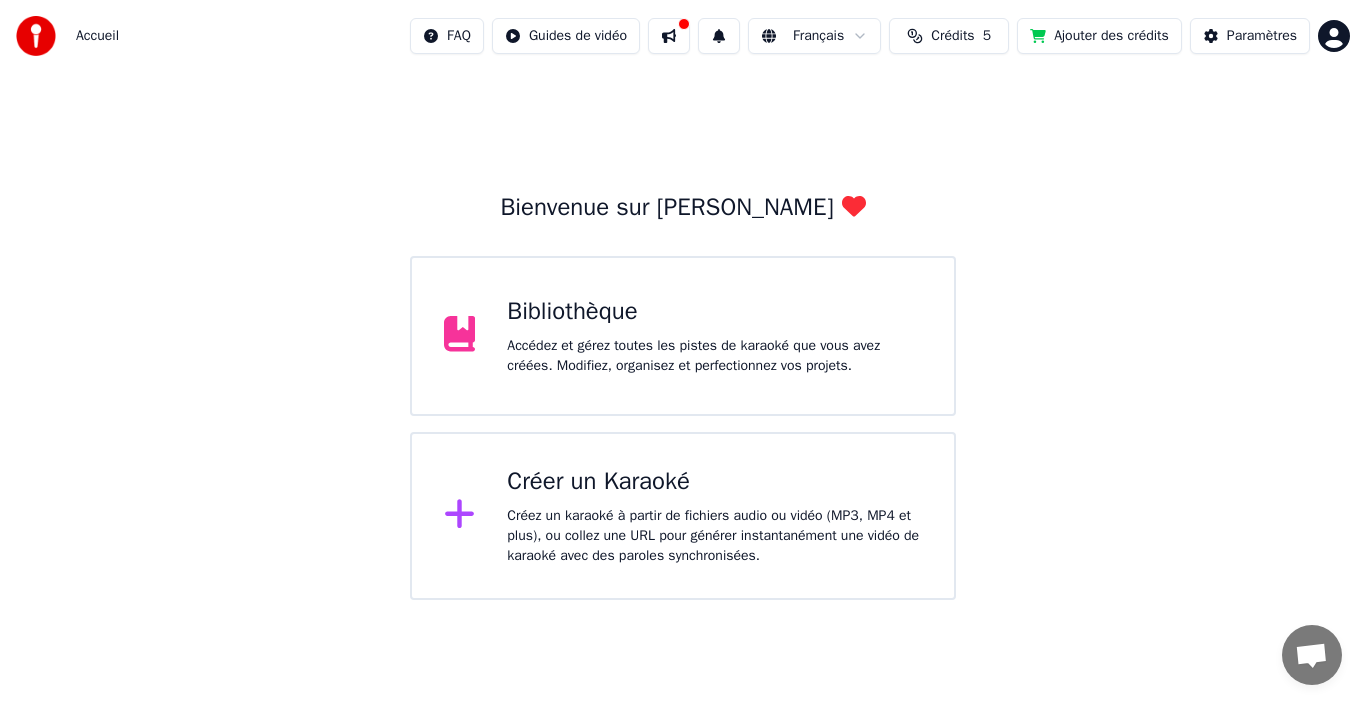 click on "Bibliothèque Accédez et gérez toutes les pistes de karaoké que vous avez créées. Modifiez, organisez et perfectionnez vos projets." at bounding box center [683, 336] 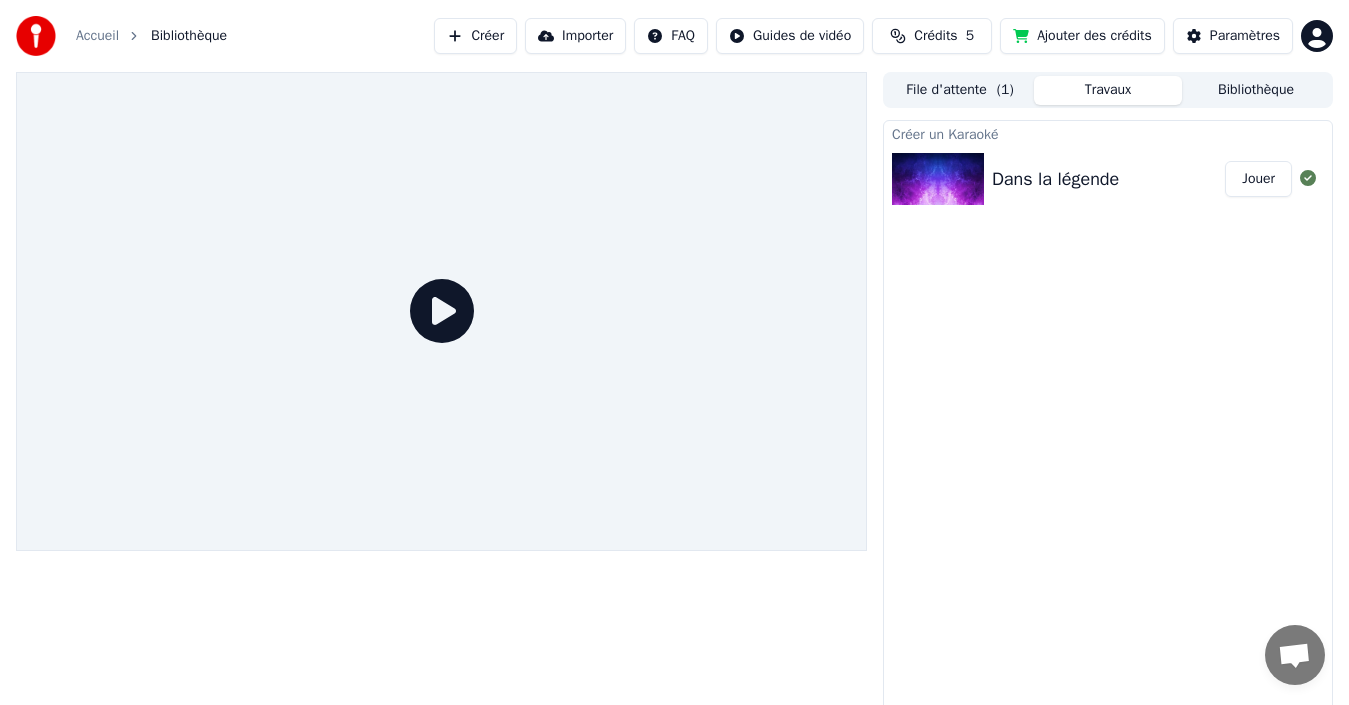 click at bounding box center [441, 311] 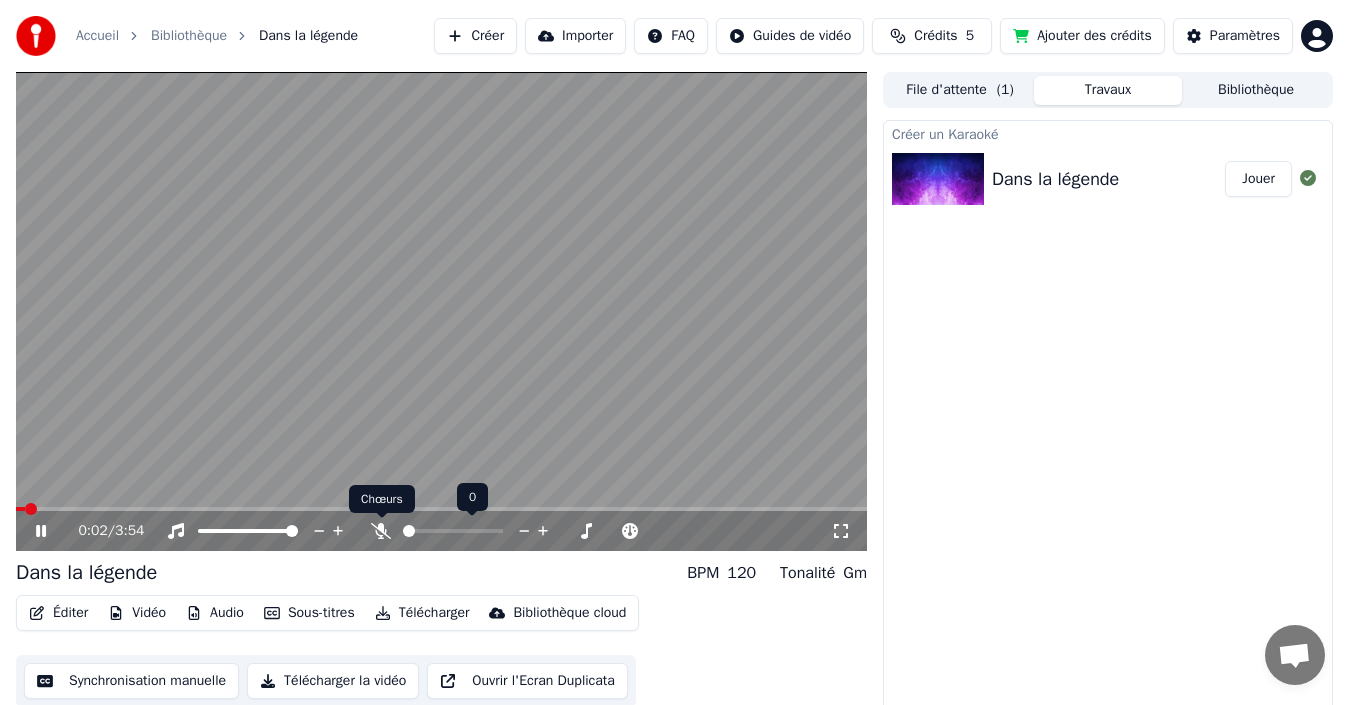 click 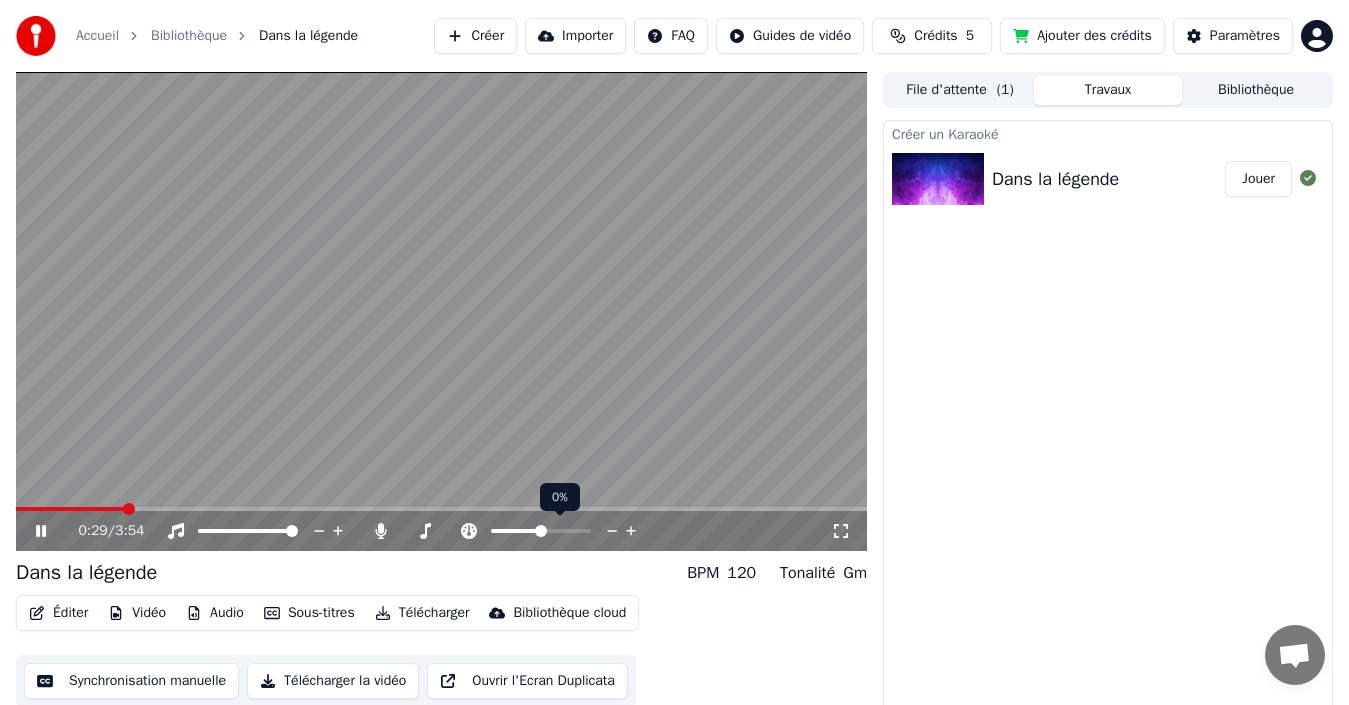 click 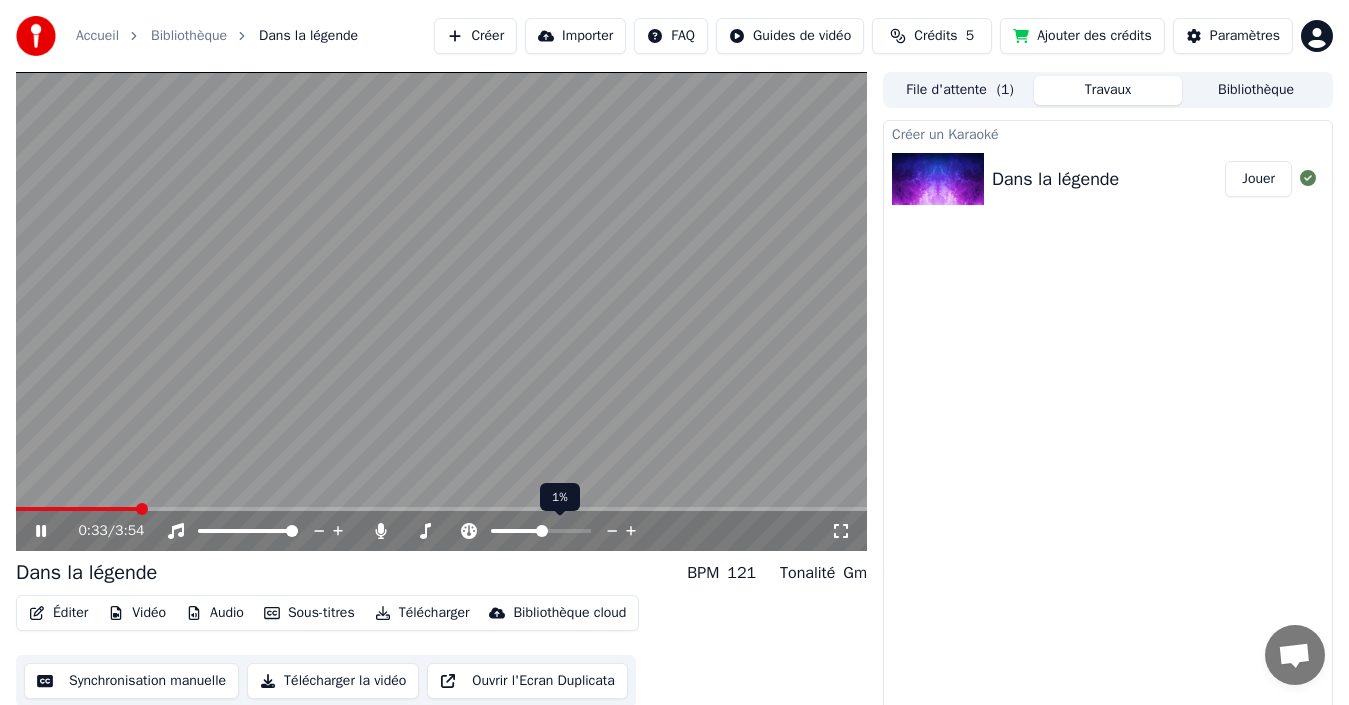 click 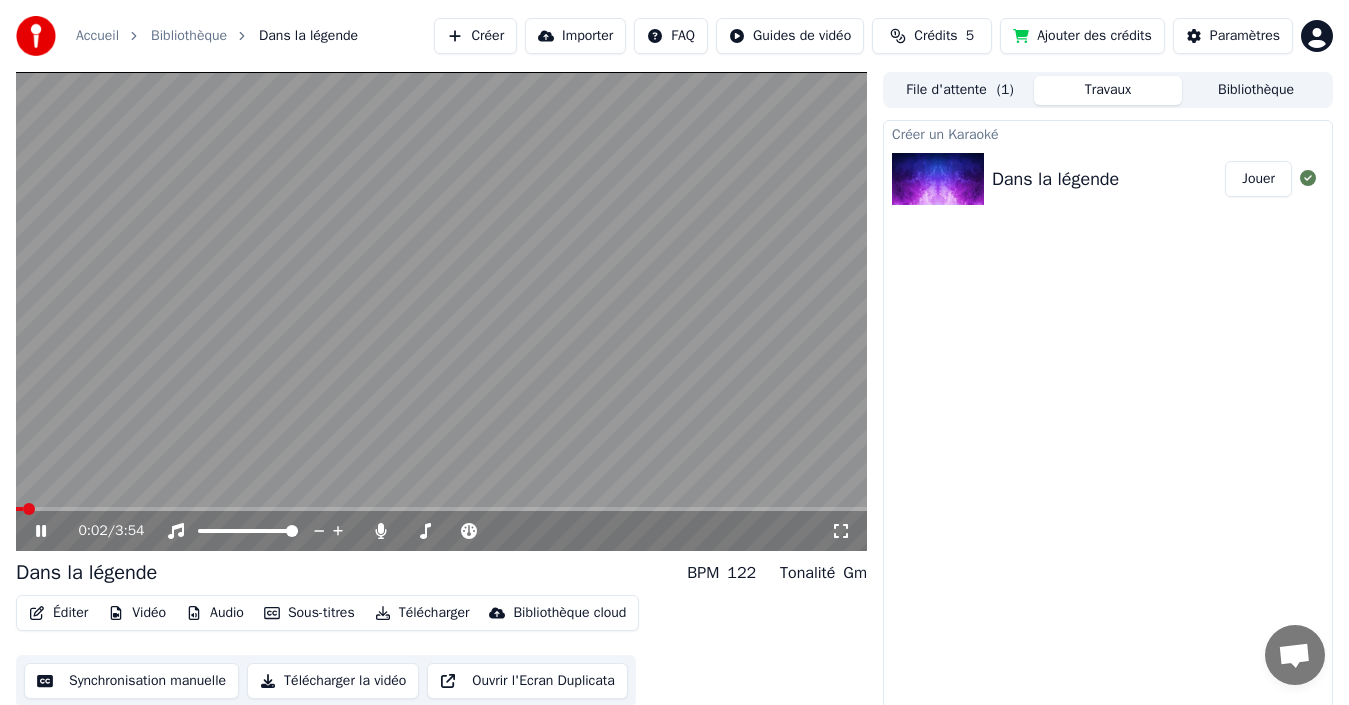 click at bounding box center (29, 509) 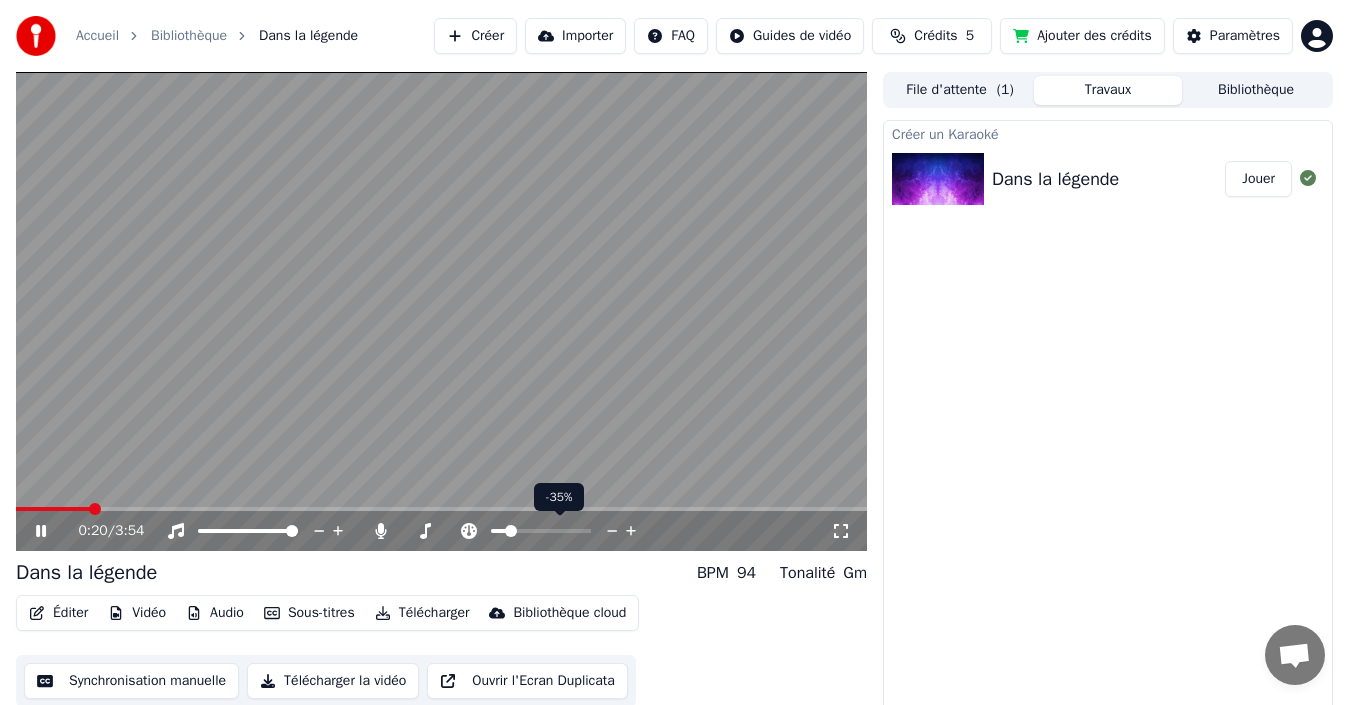 click at bounding box center (511, 531) 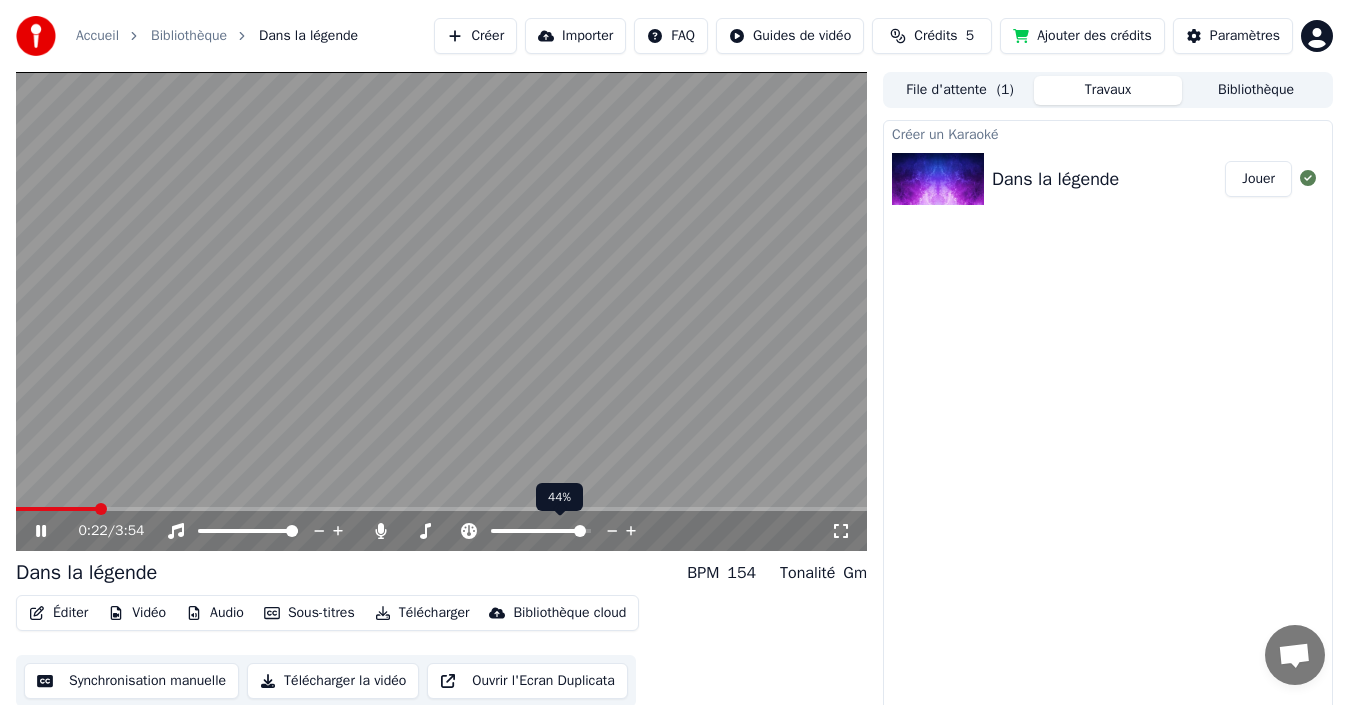 click at bounding box center [580, 531] 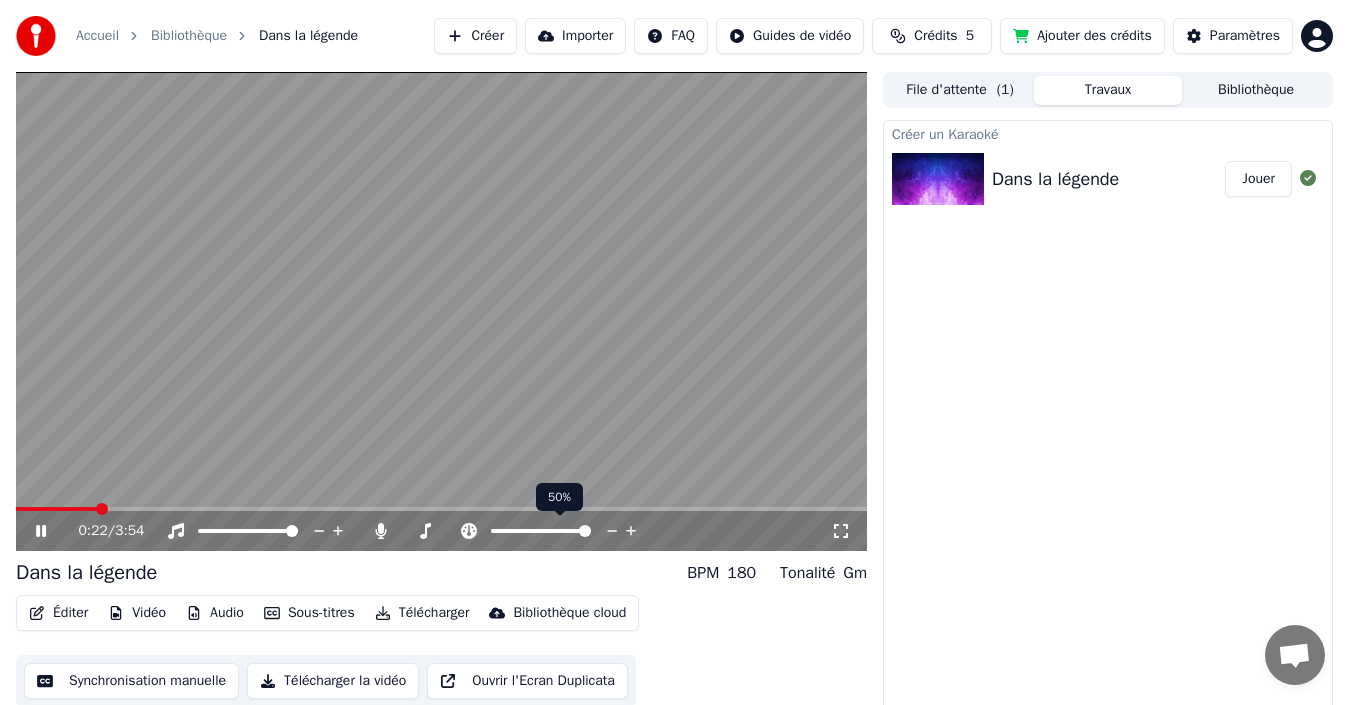 click 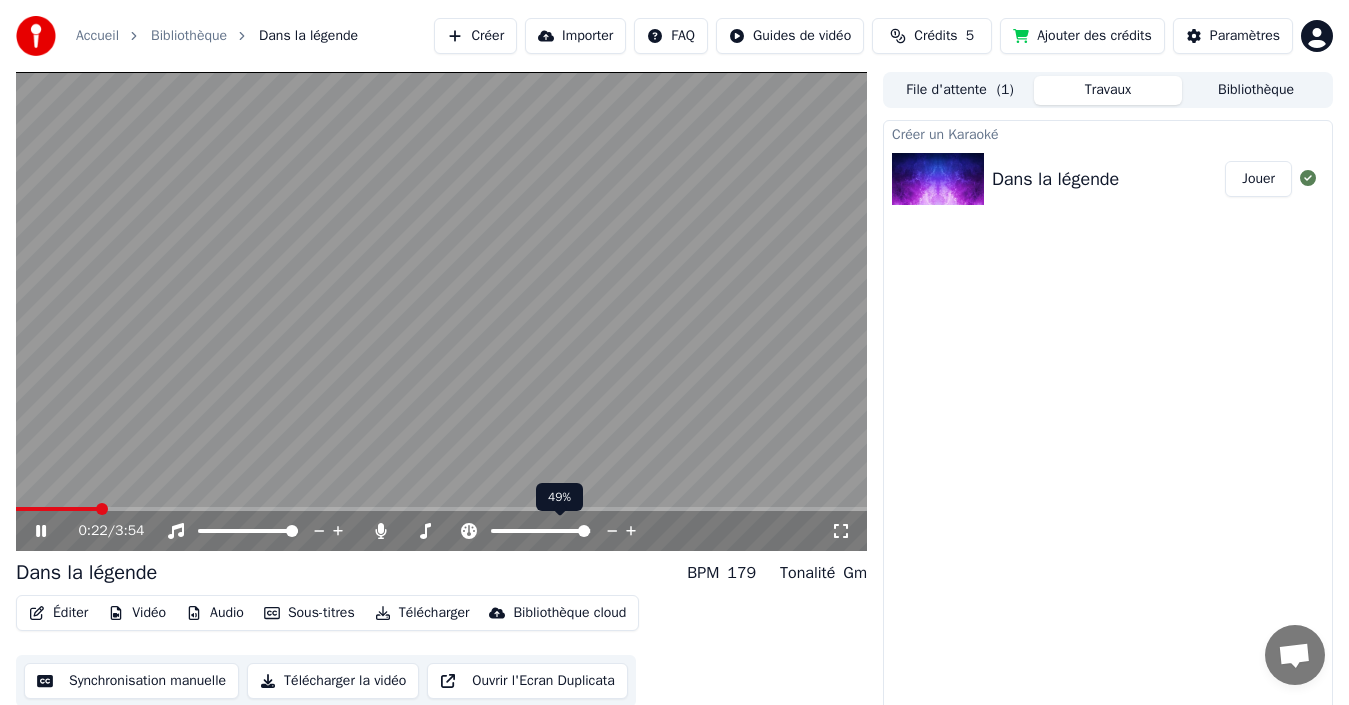 click 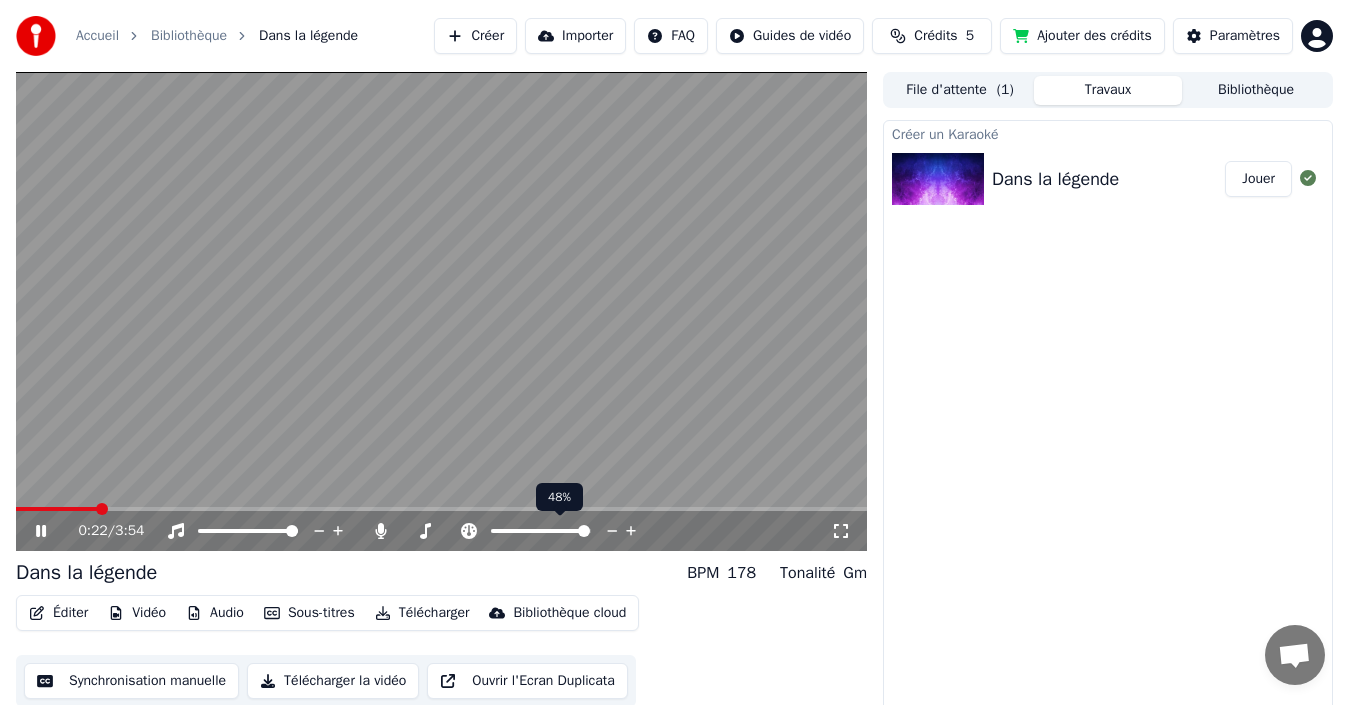 click 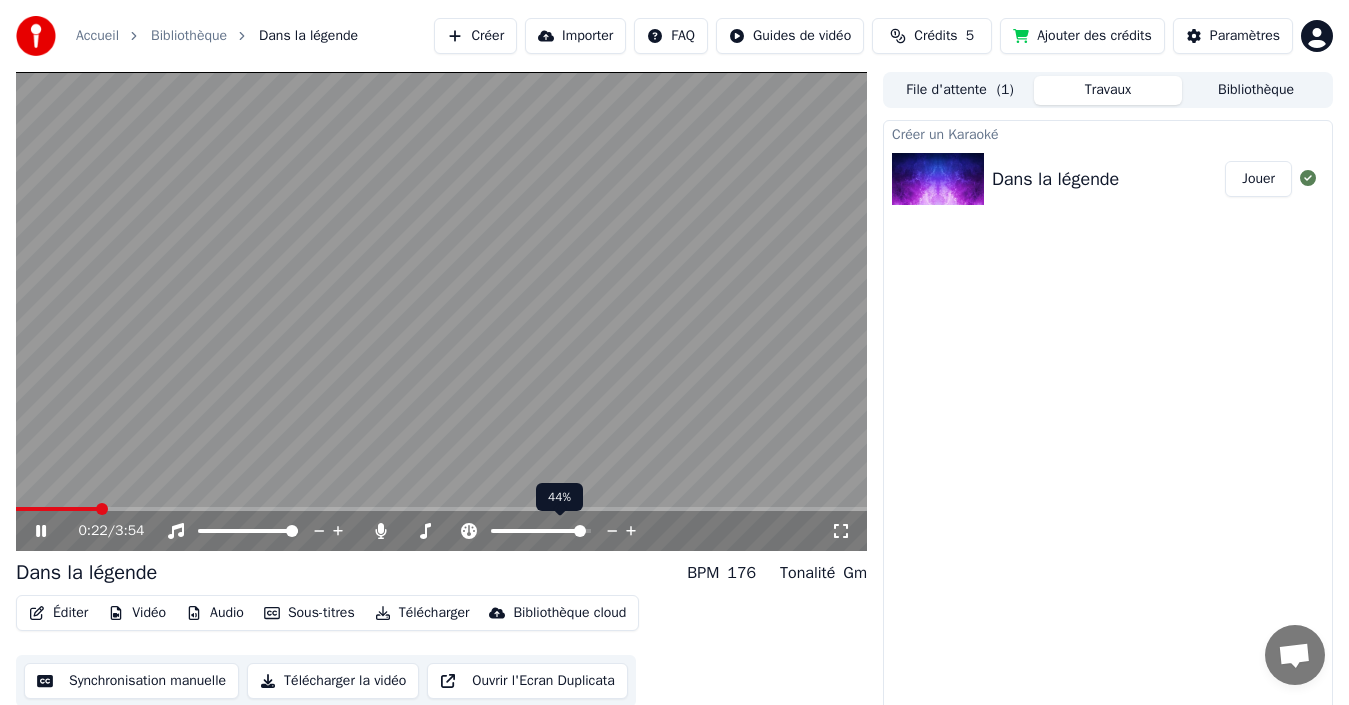 click 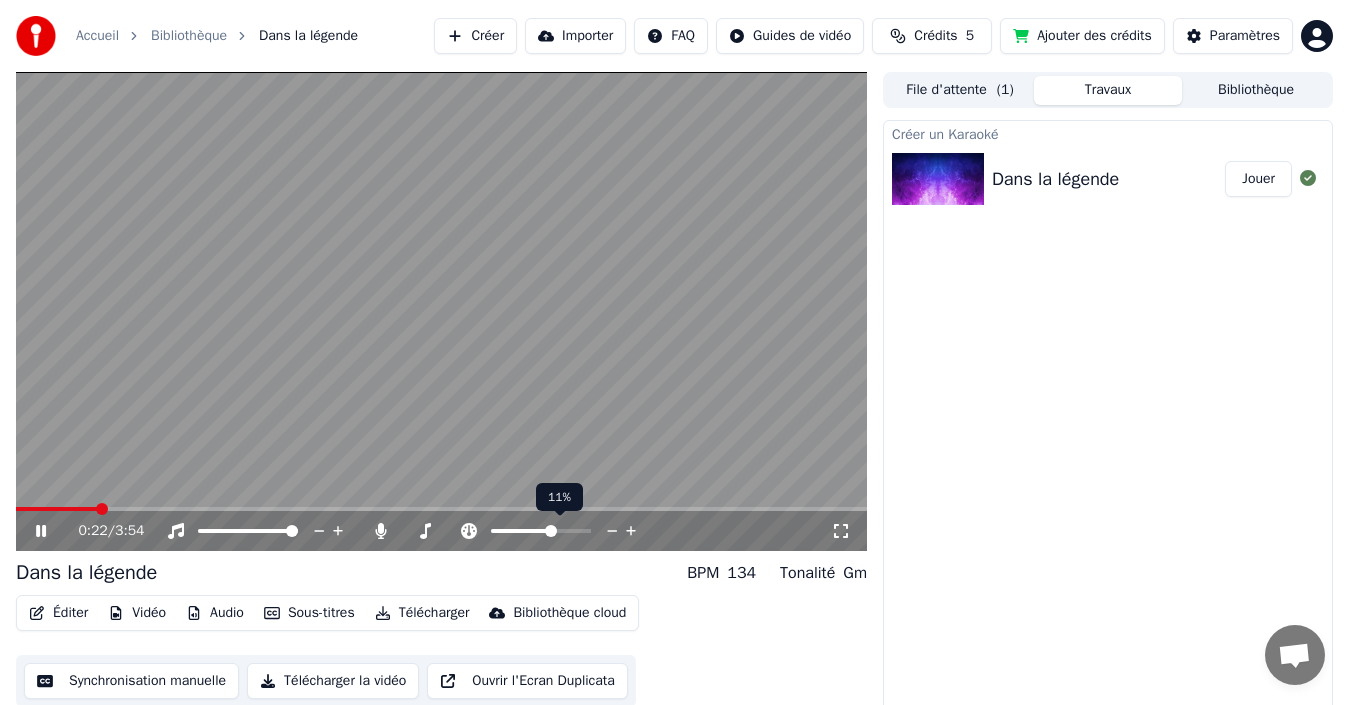 click at bounding box center (551, 531) 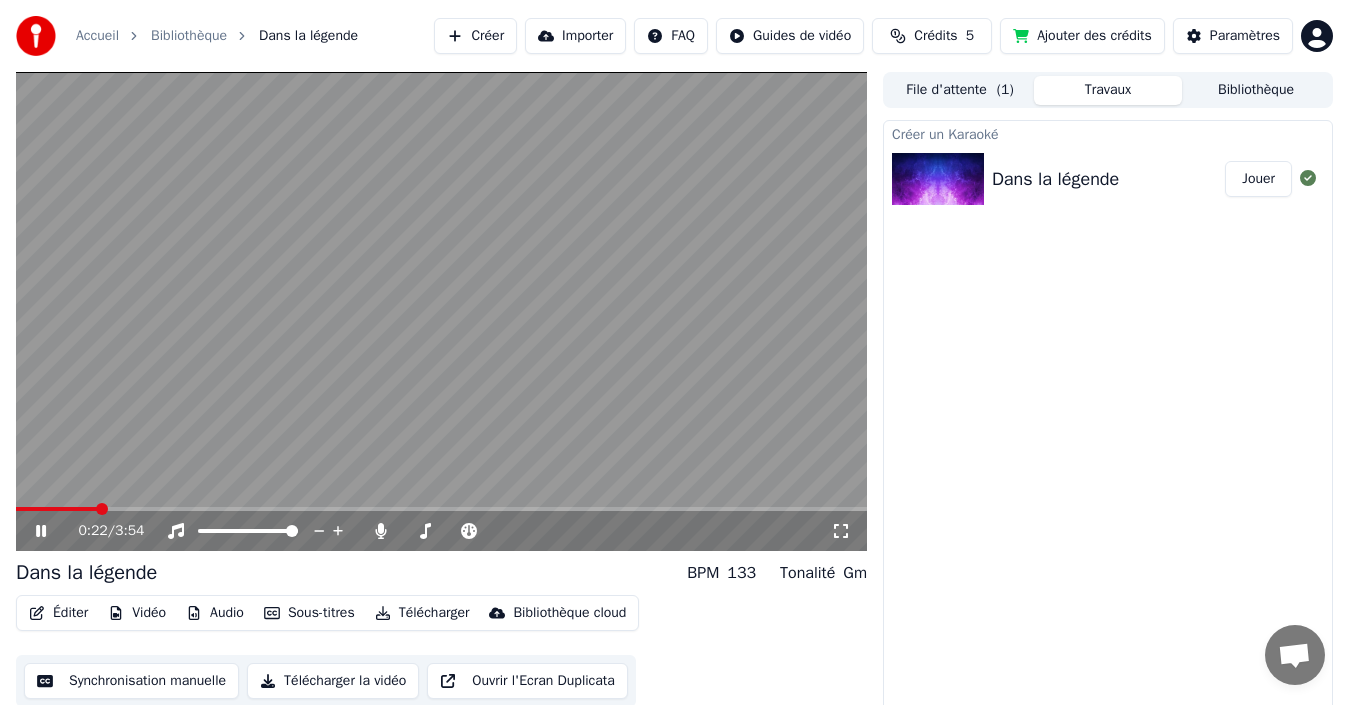 click at bounding box center [102, 509] 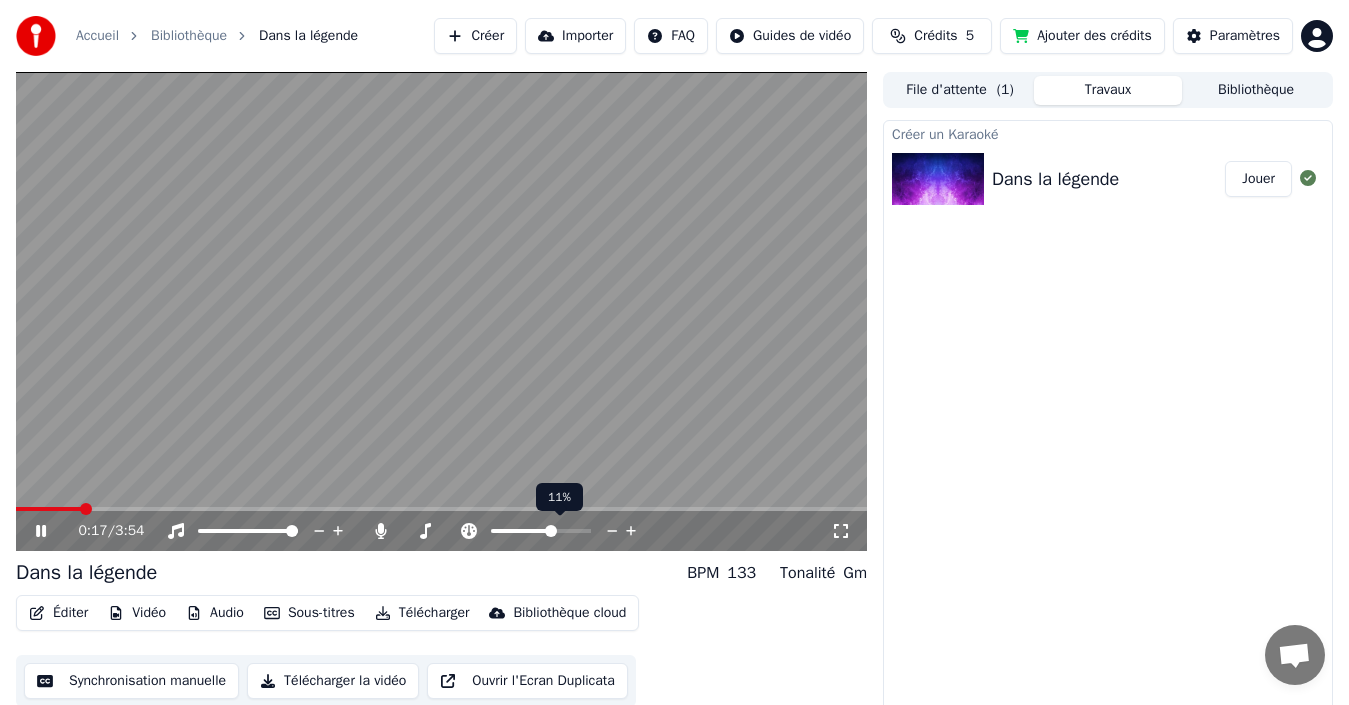 click 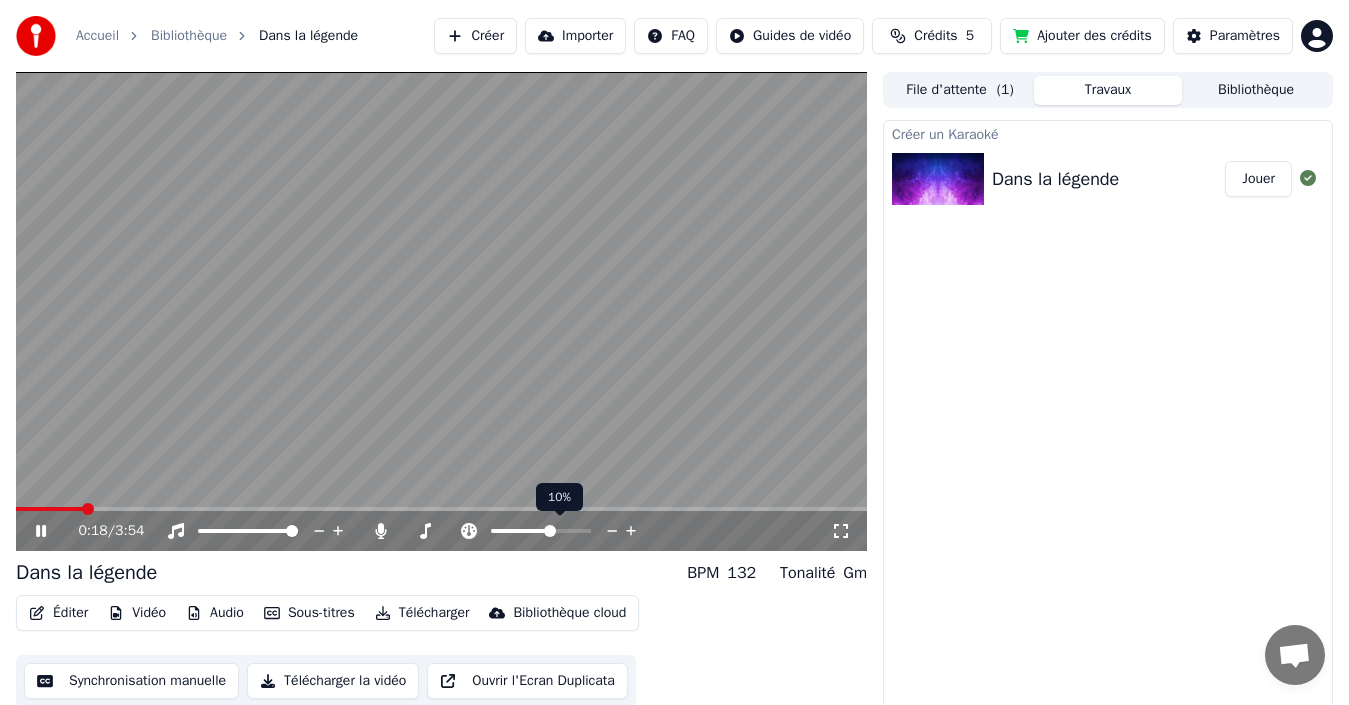 click 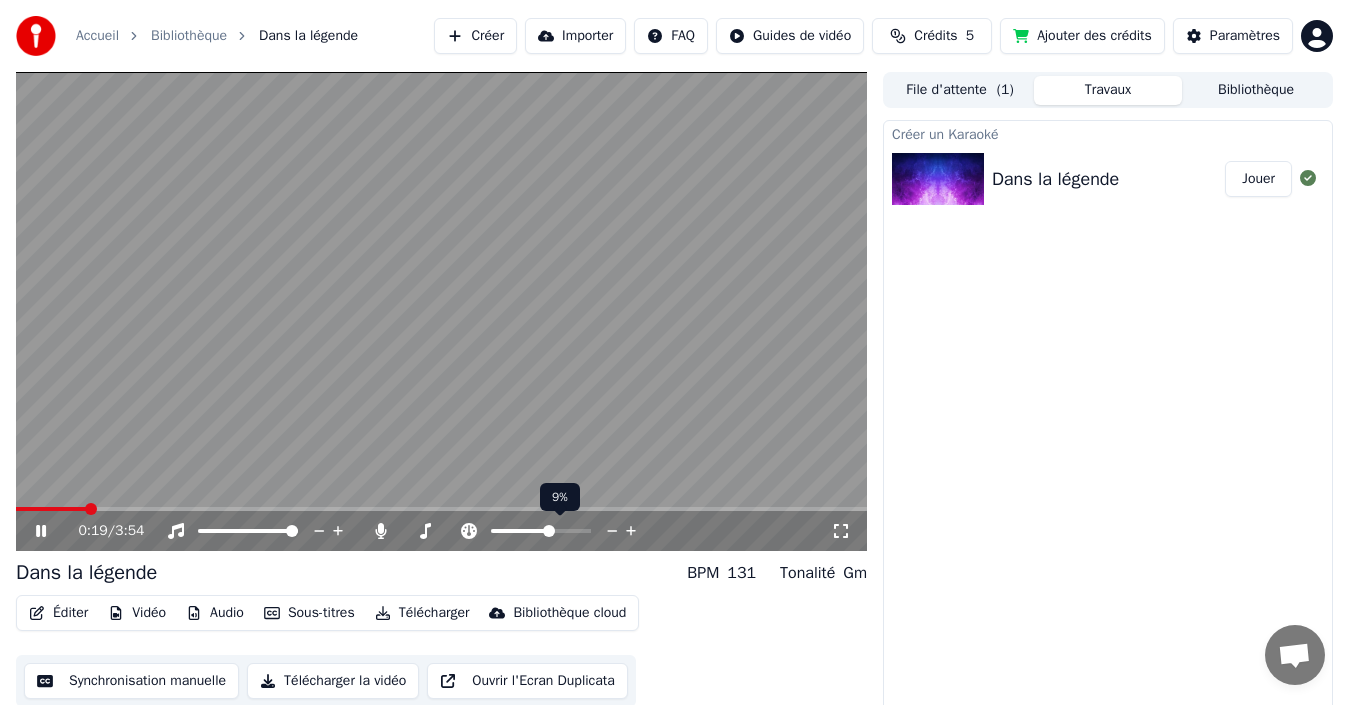 click 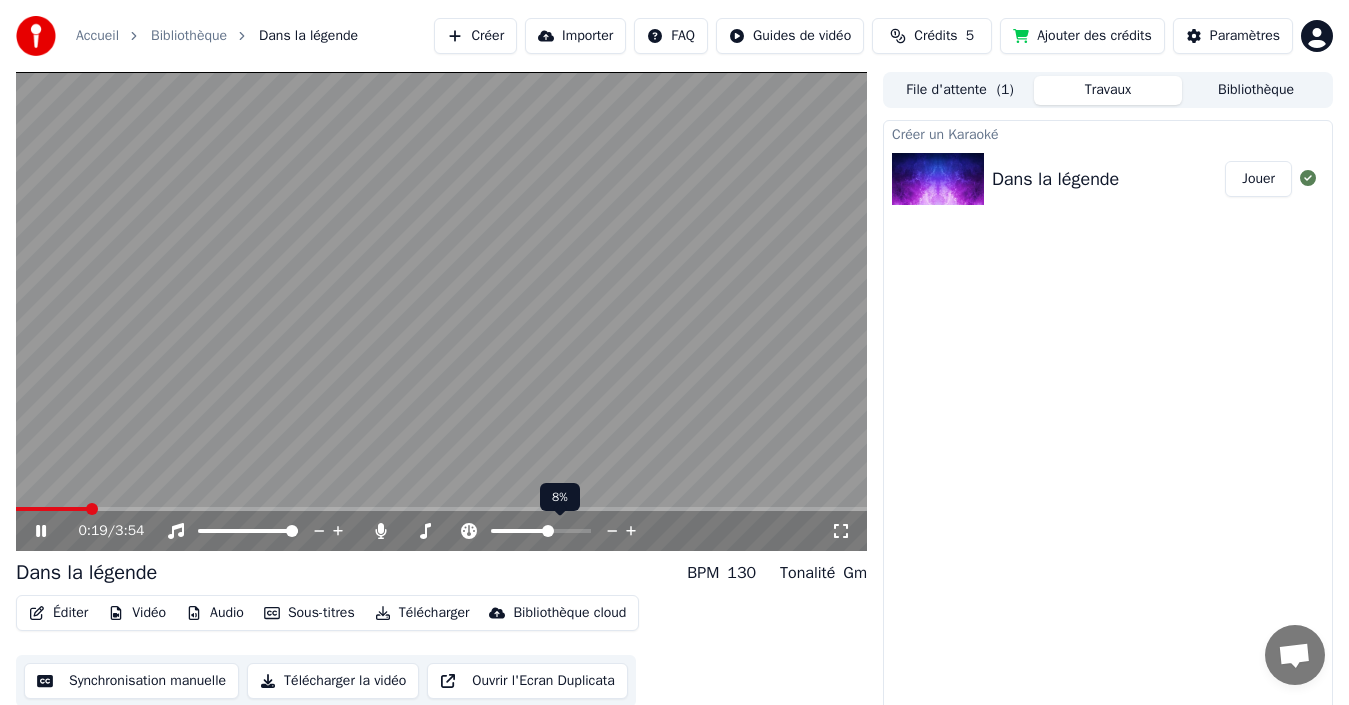 click 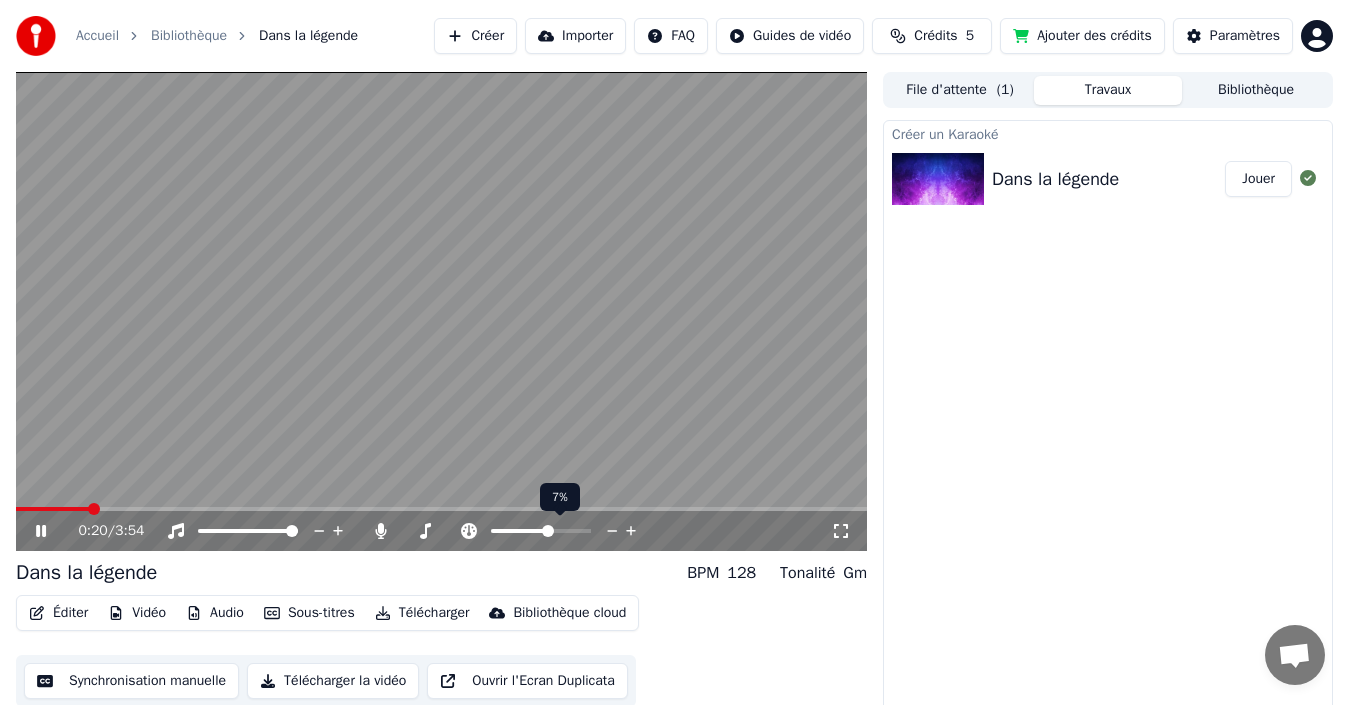 click 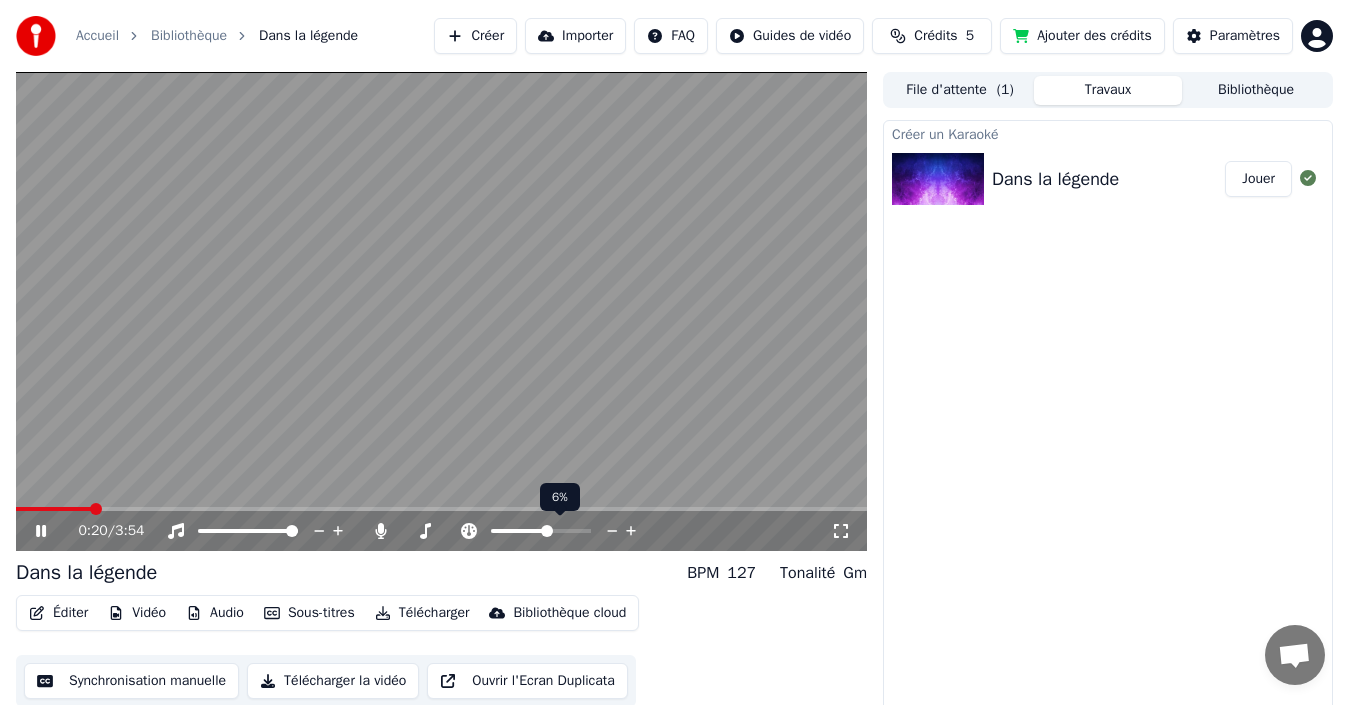 click 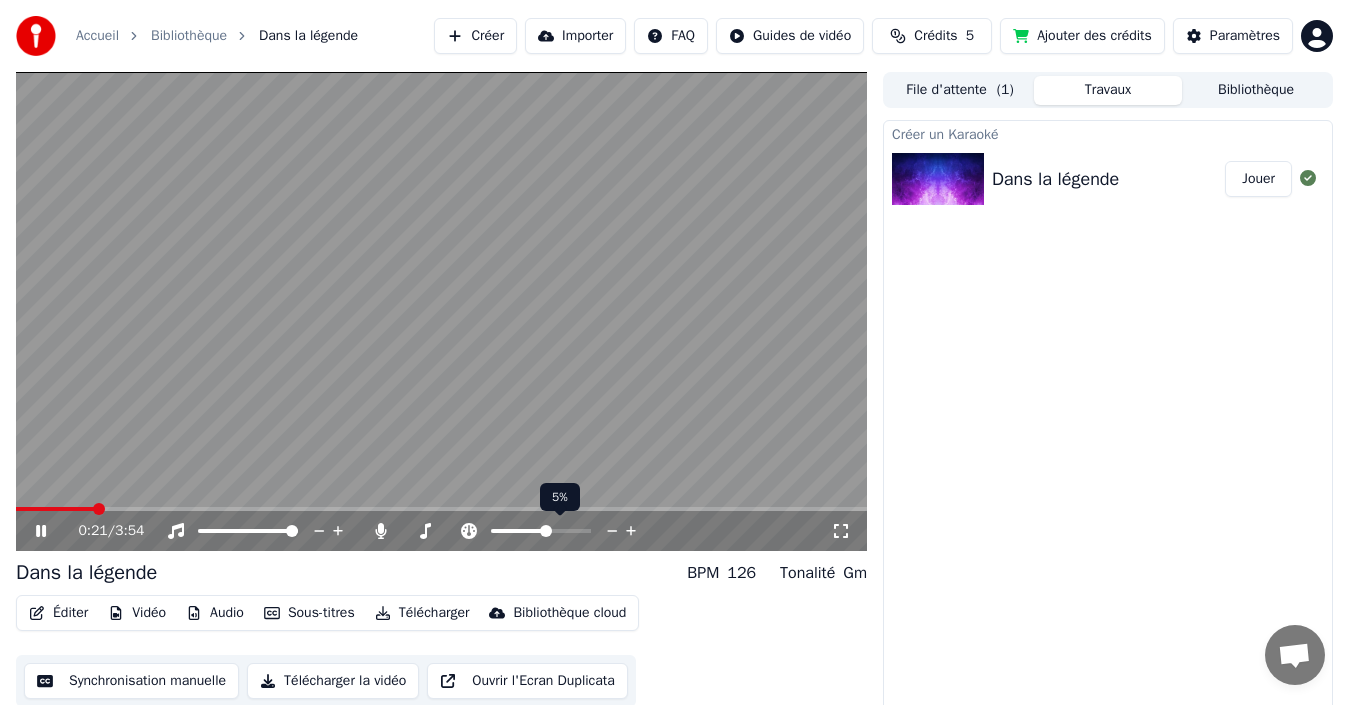 click 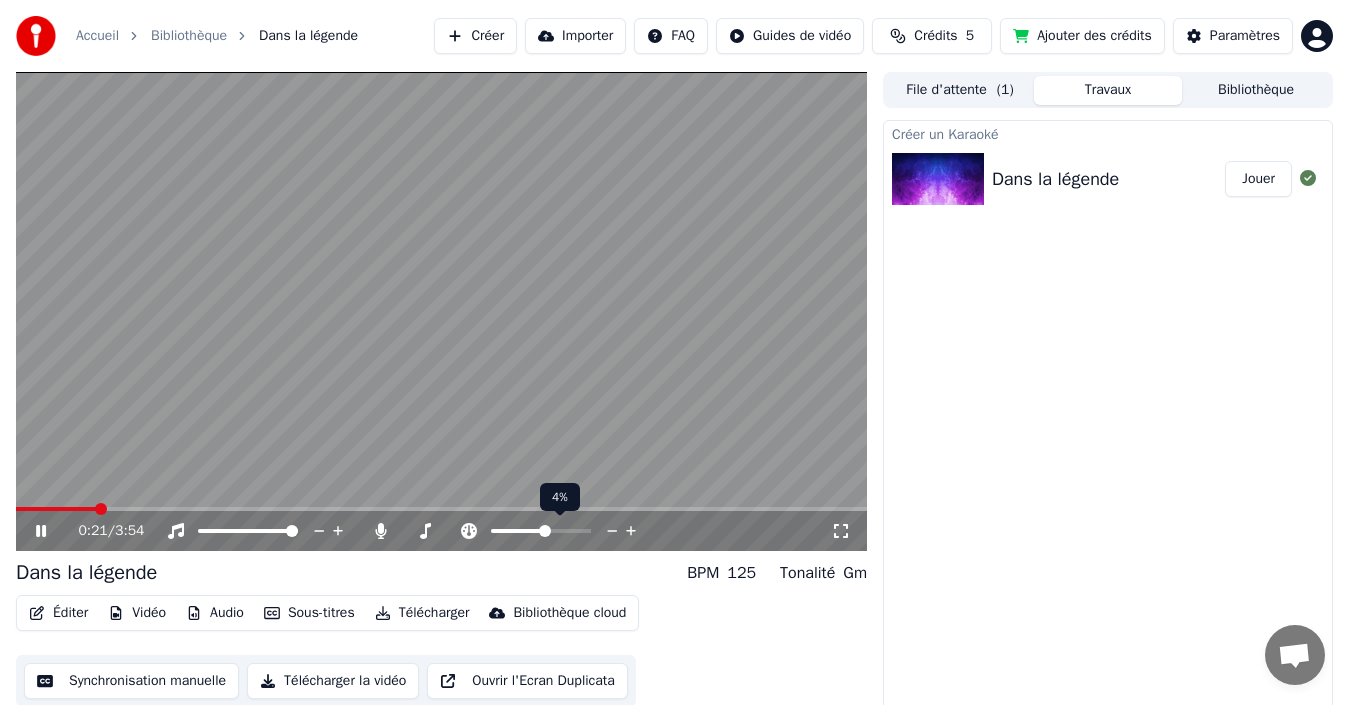 click 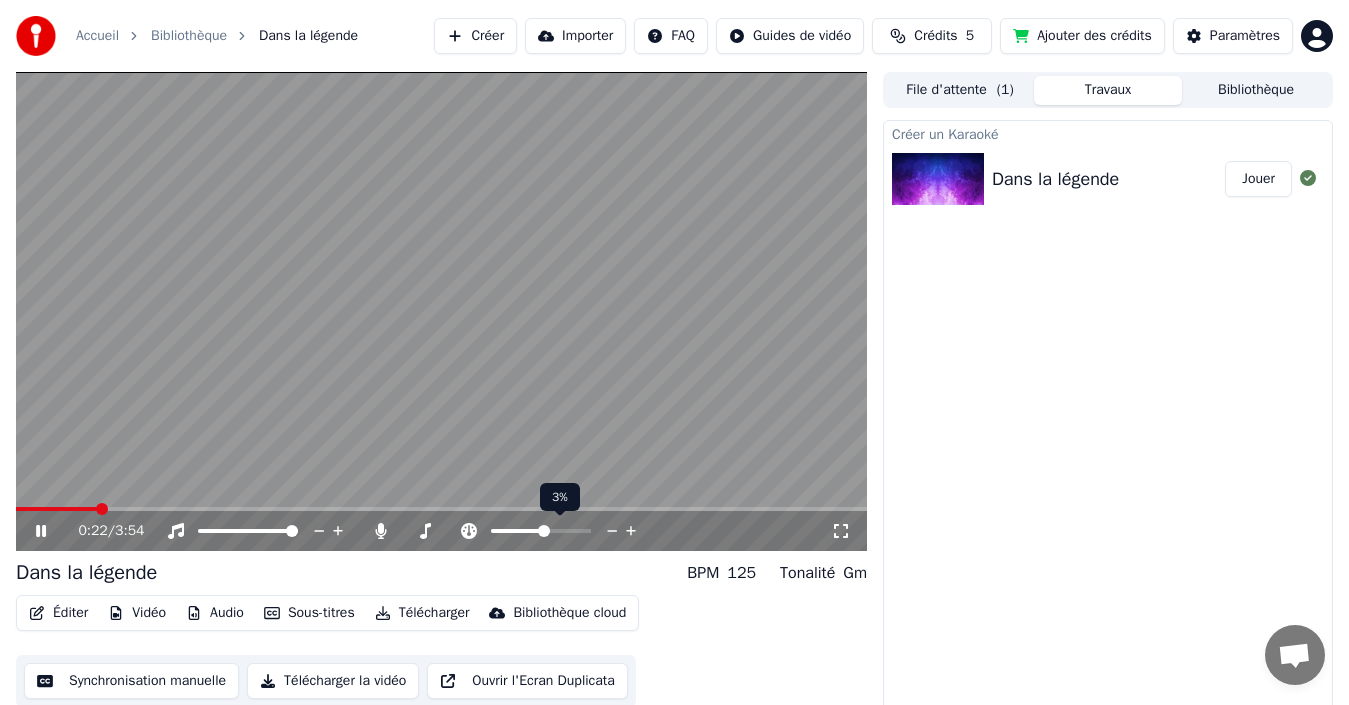 click 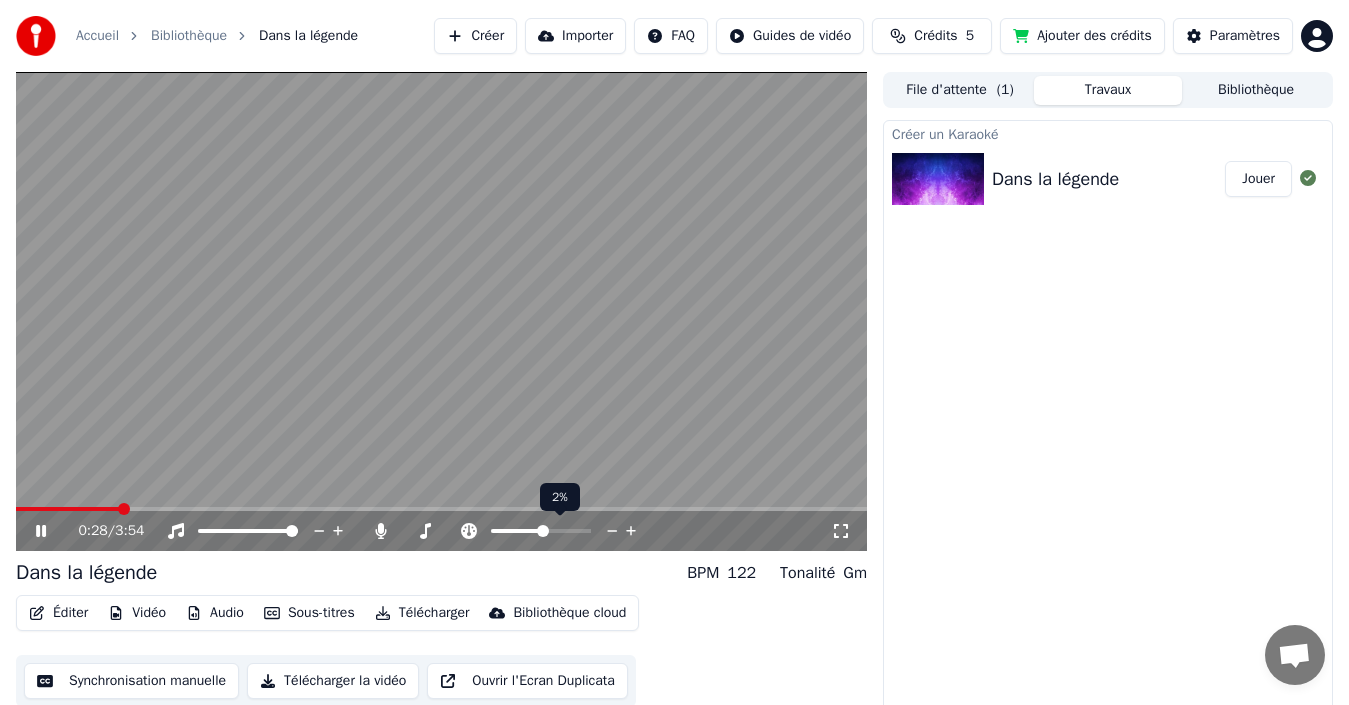 click 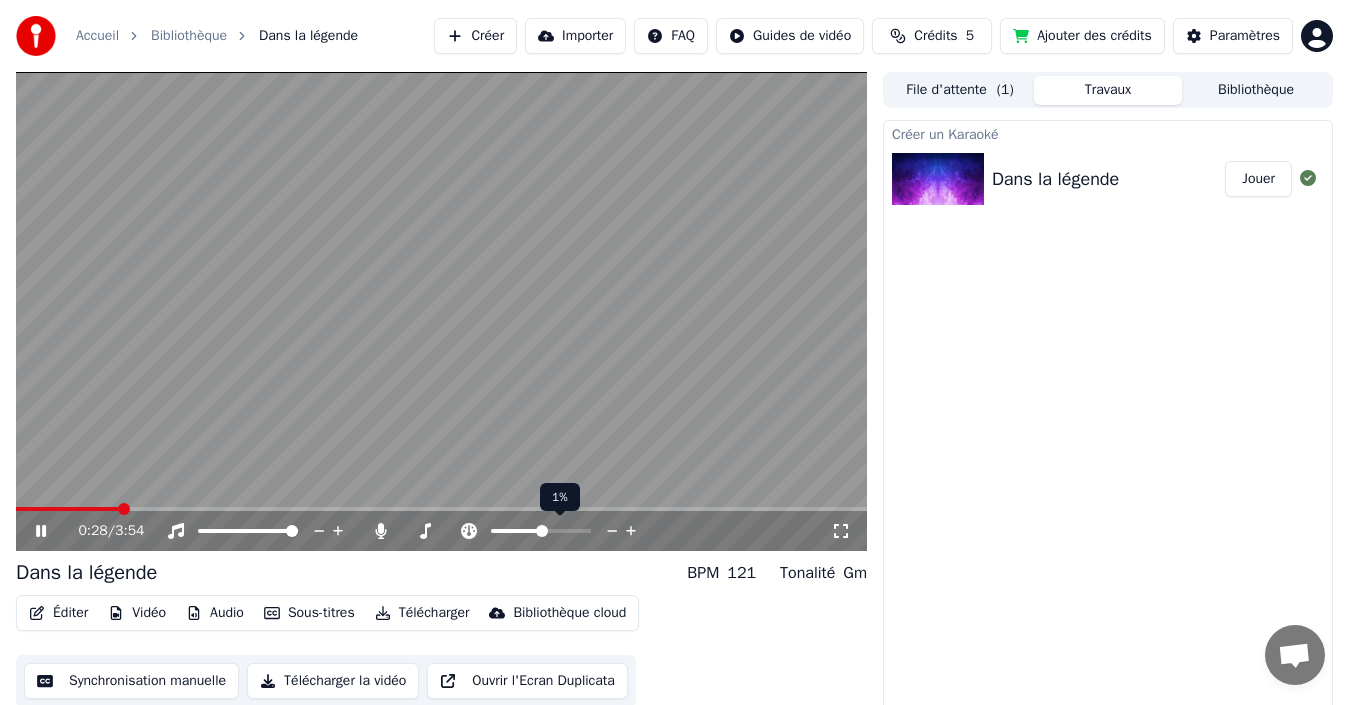 click 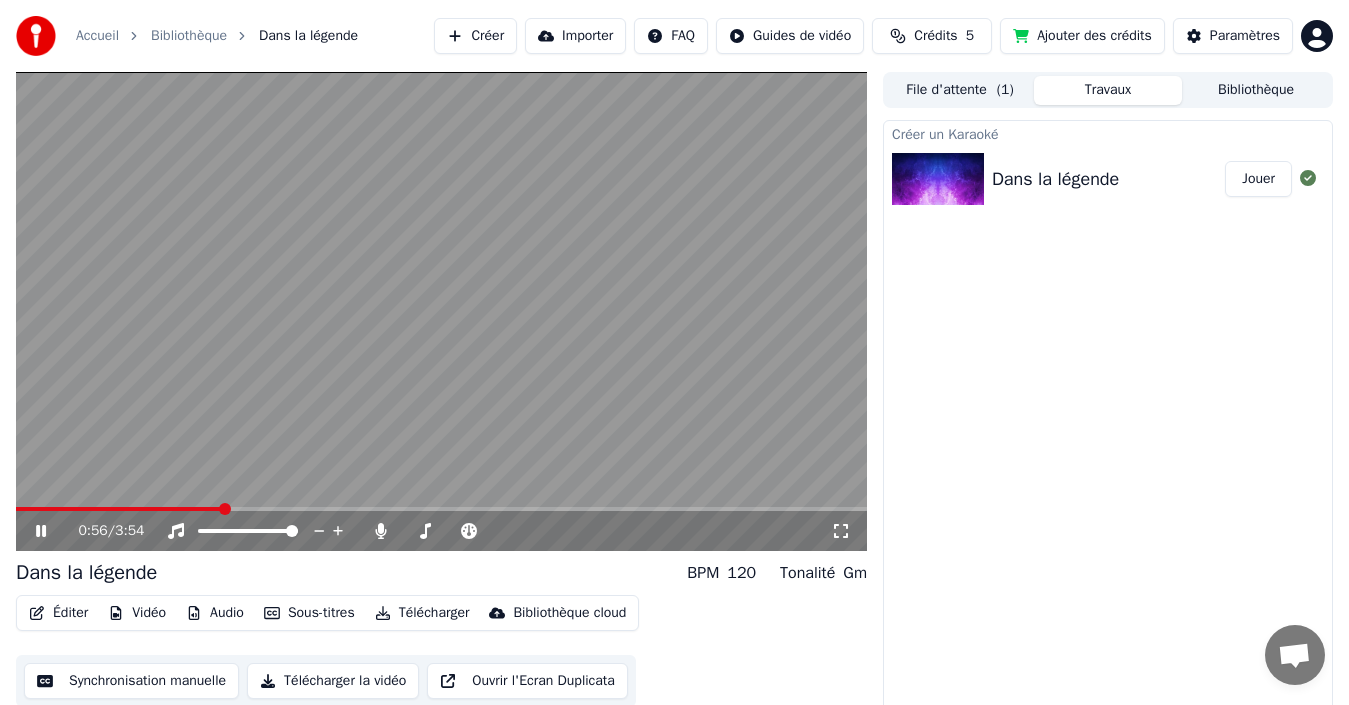 click at bounding box center (441, 311) 